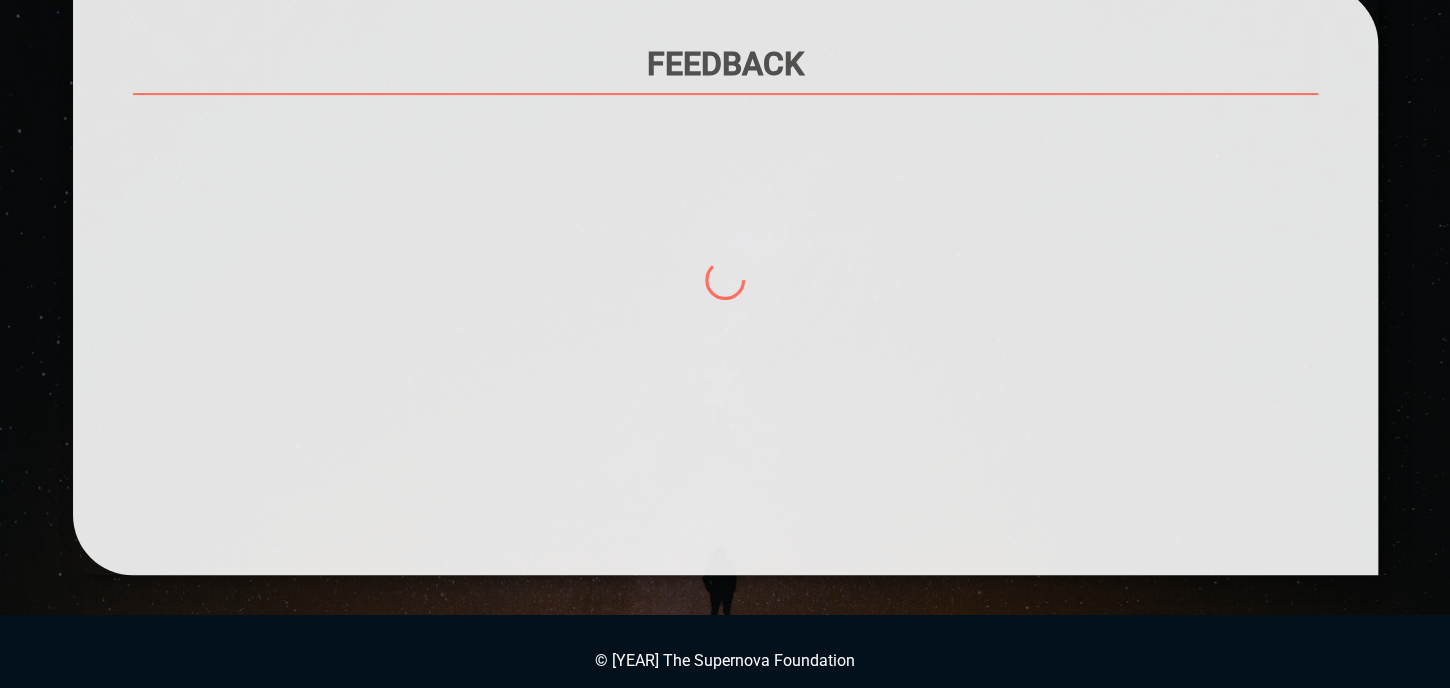 scroll, scrollTop: 200, scrollLeft: 0, axis: vertical 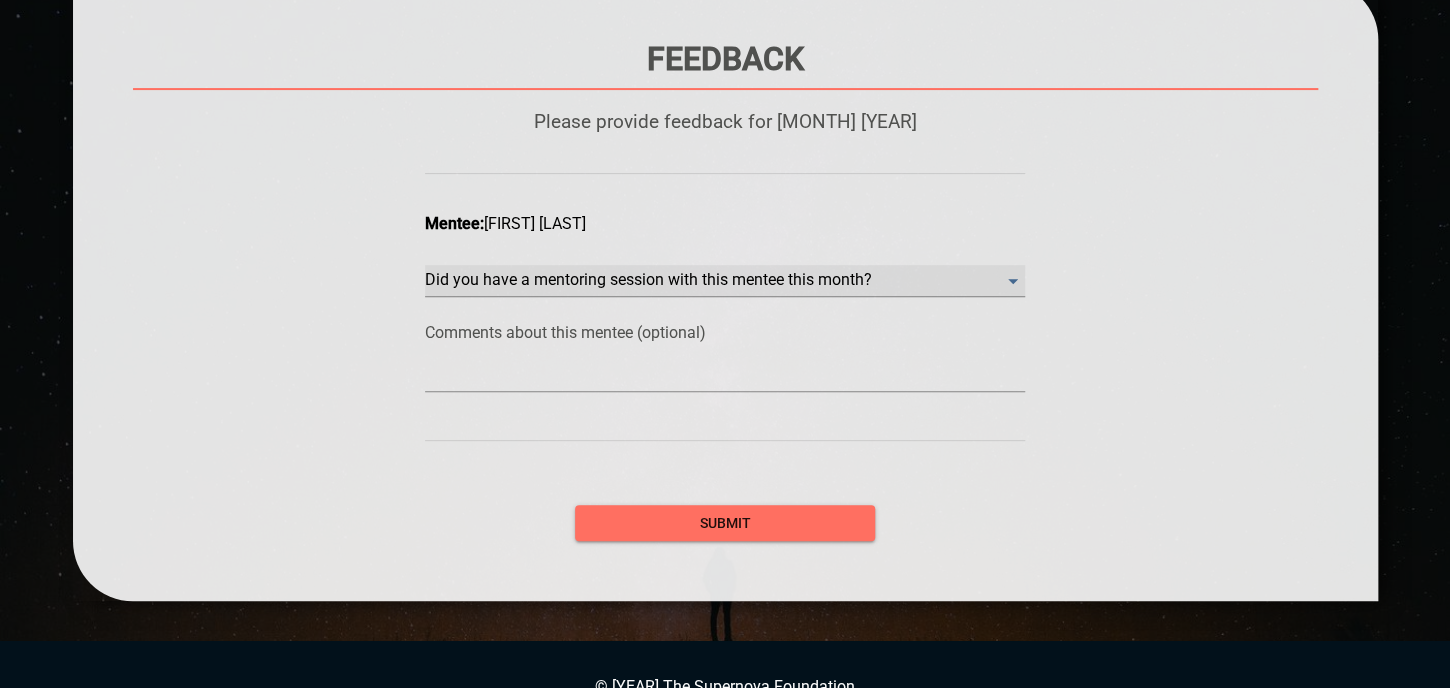 click on "​" at bounding box center (725, 281) 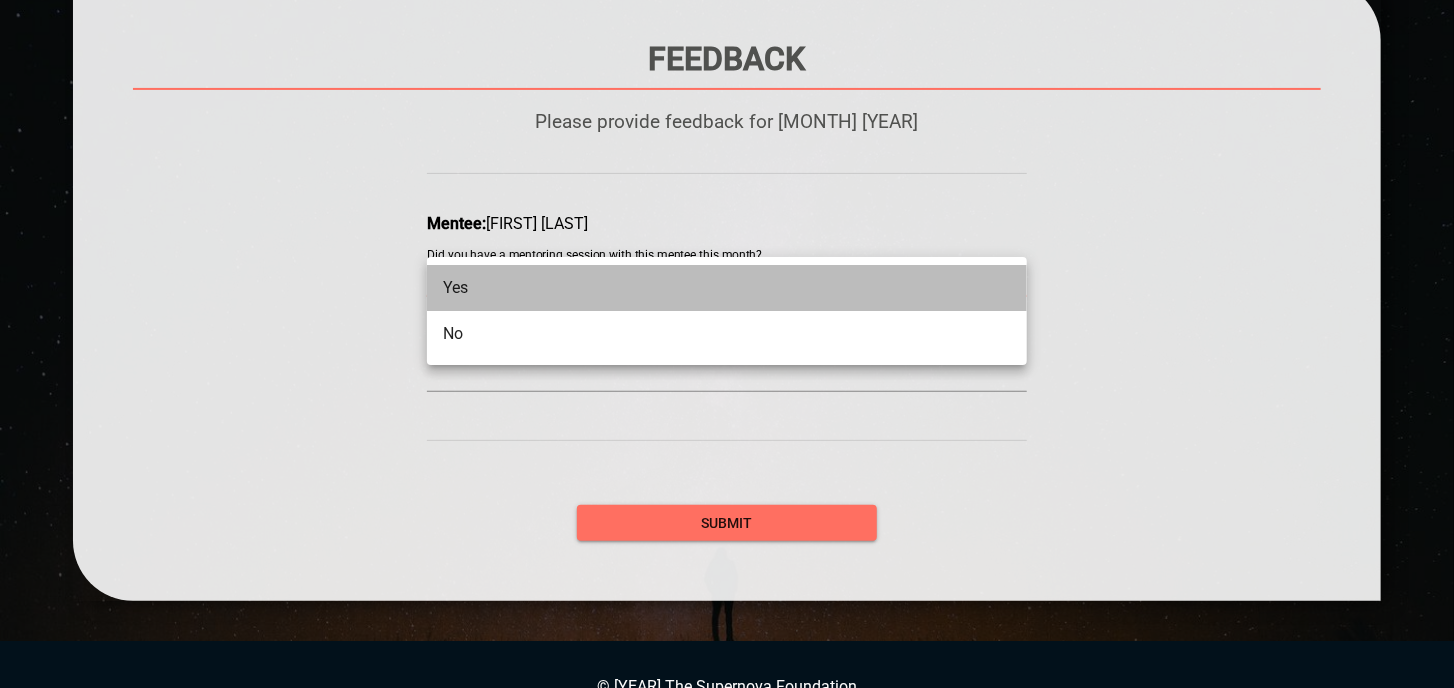click on "Yes" at bounding box center (727, 288) 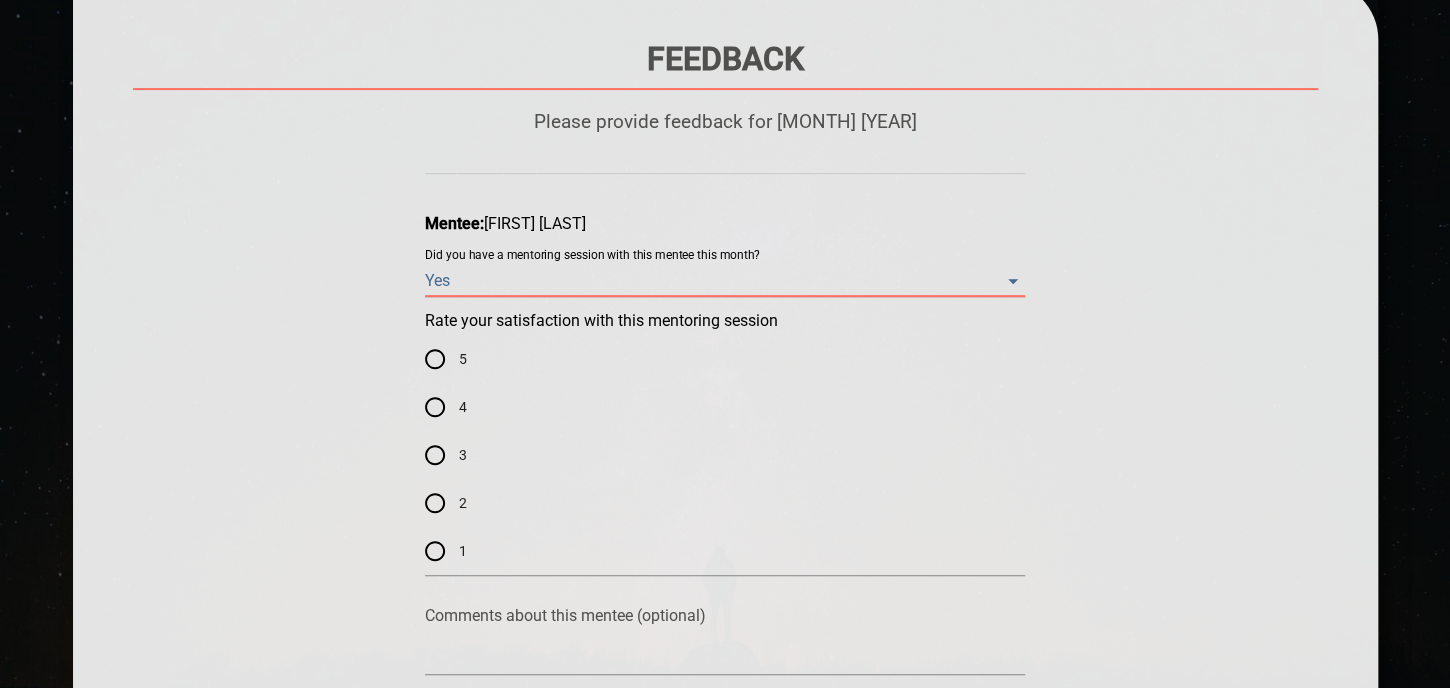 click on "5" at bounding box center (435, 359) 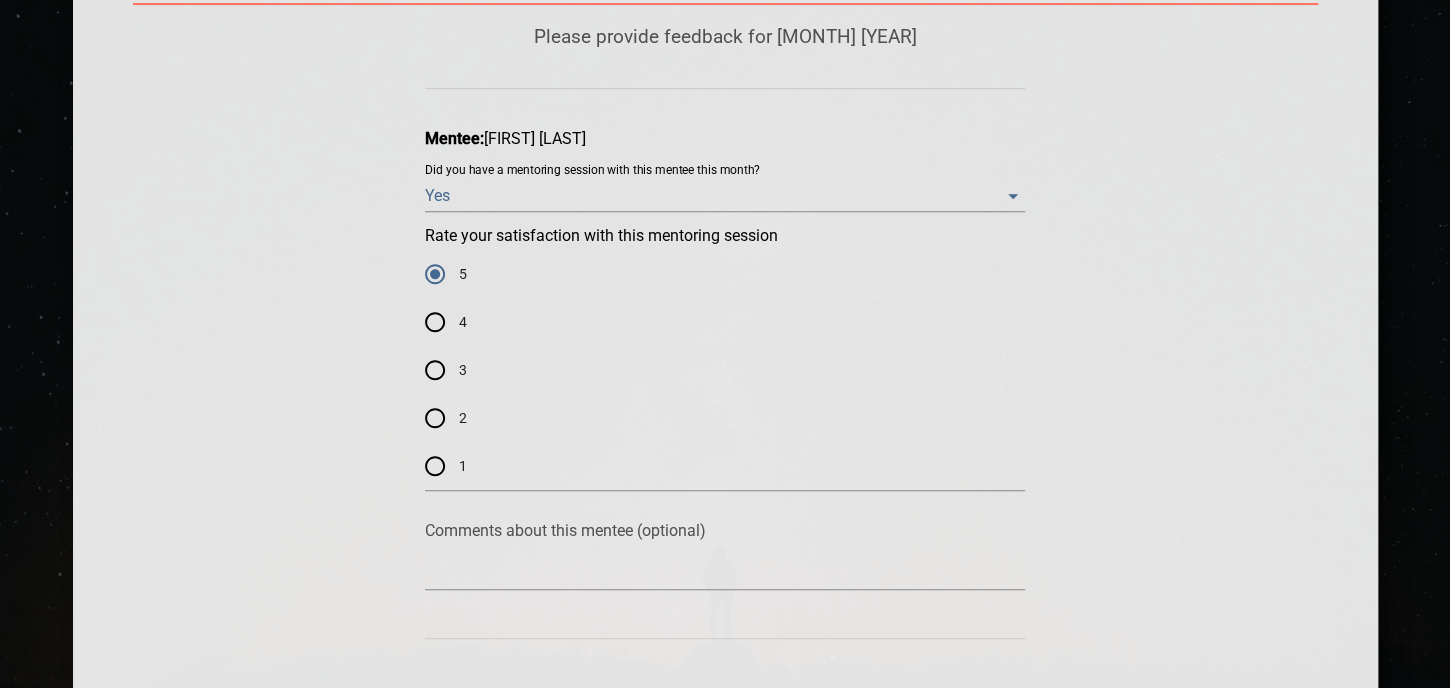 scroll, scrollTop: 400, scrollLeft: 0, axis: vertical 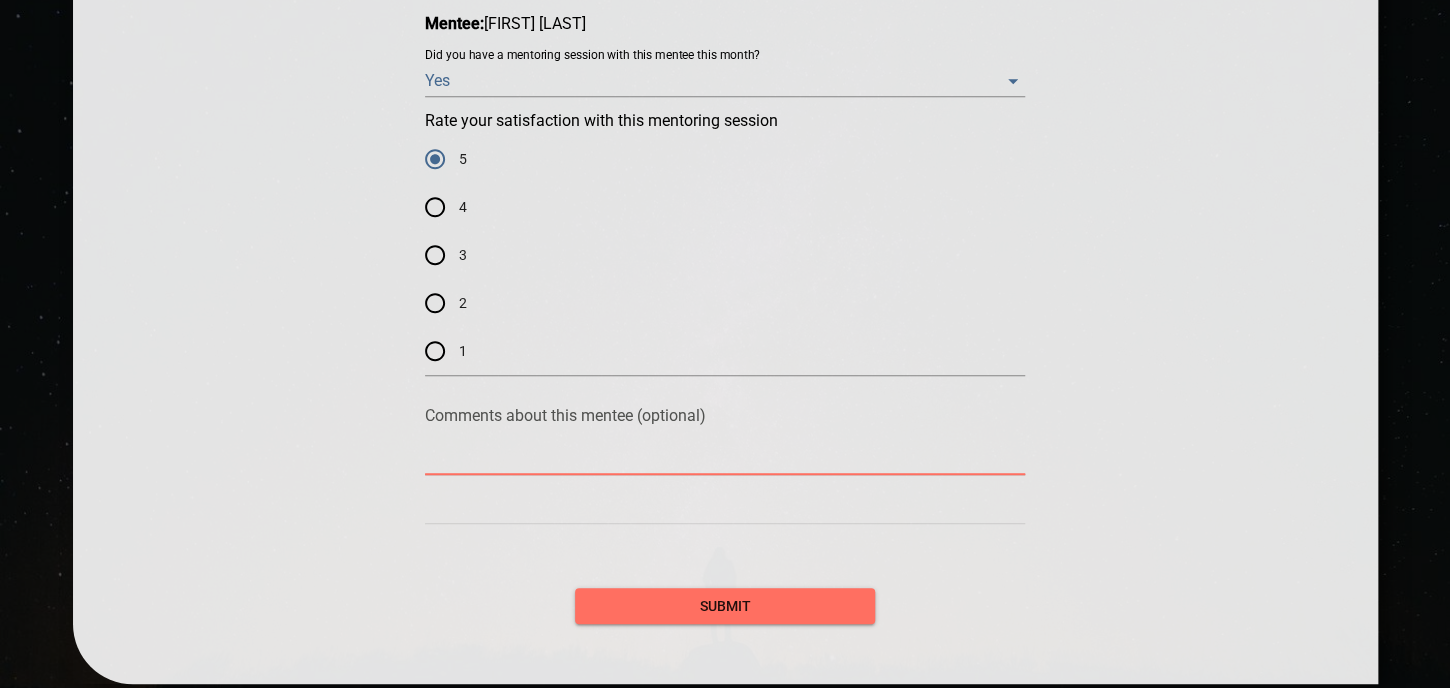 click at bounding box center [725, 457] 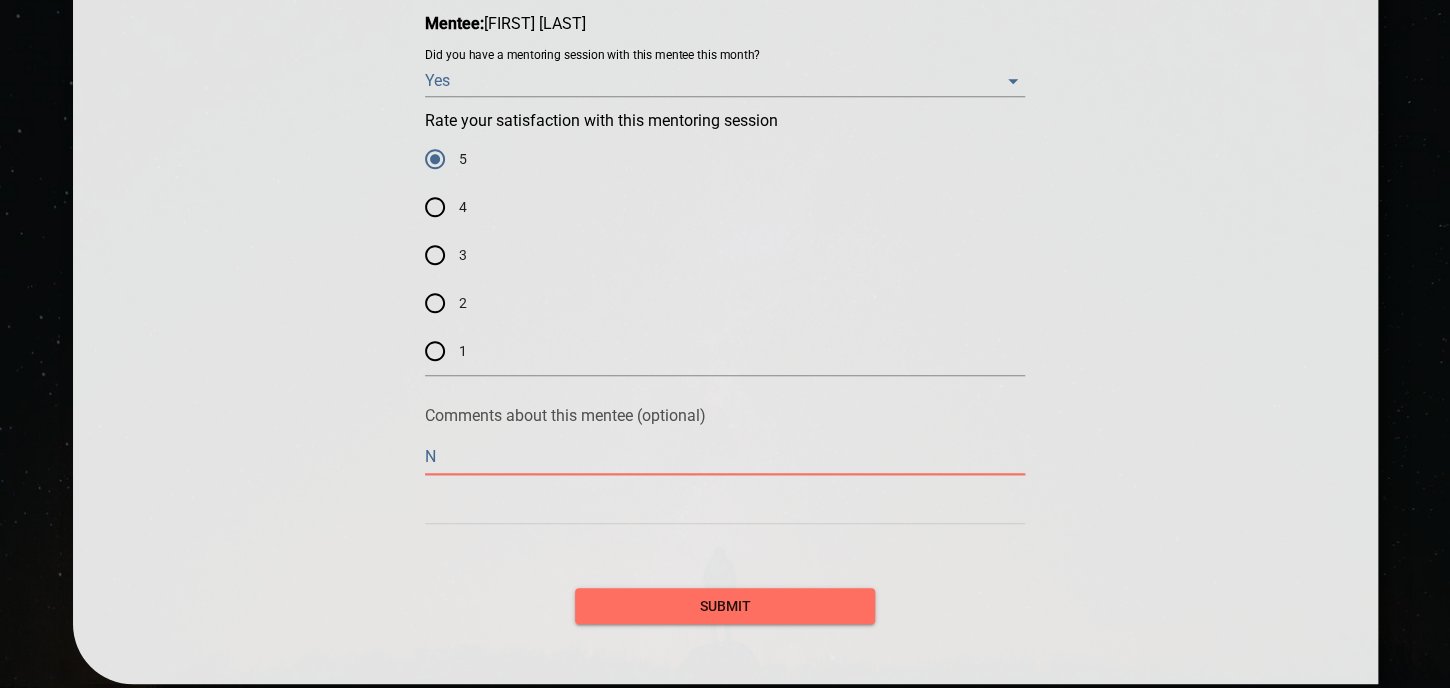 type on "N" 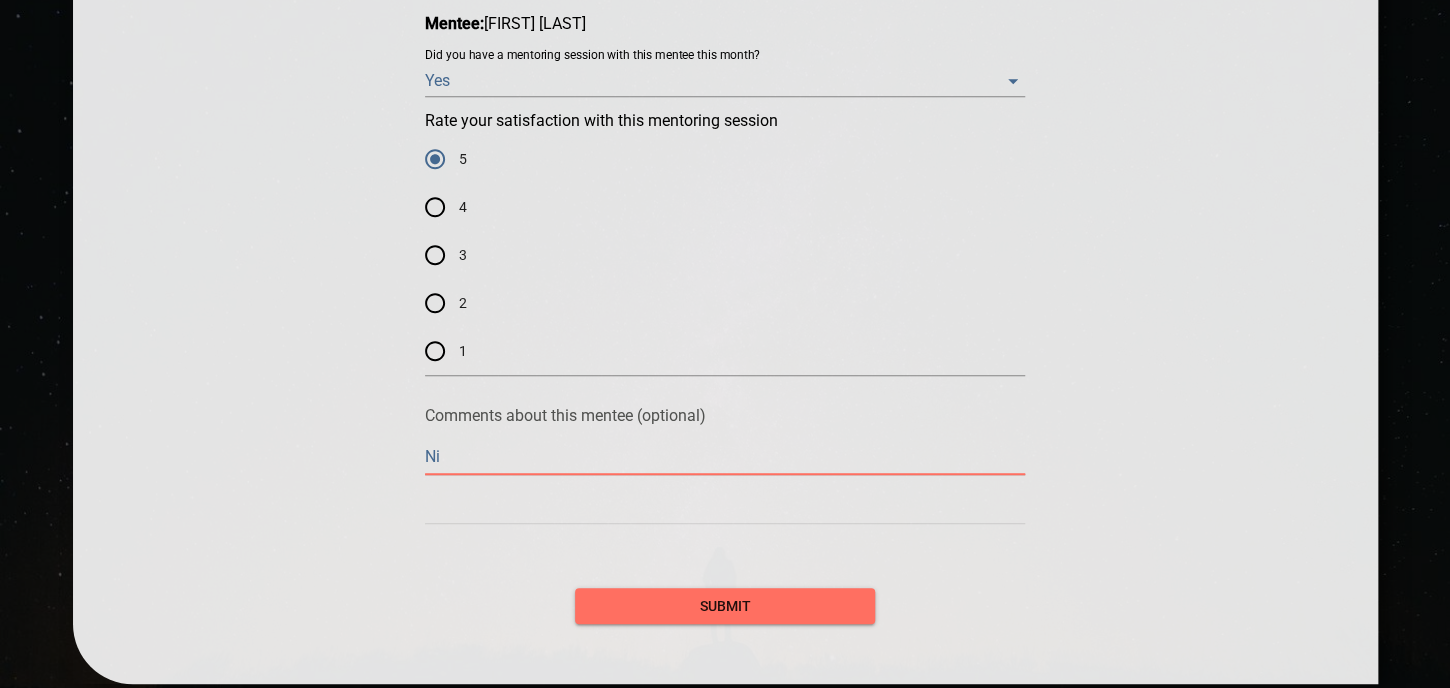type on "Nic" 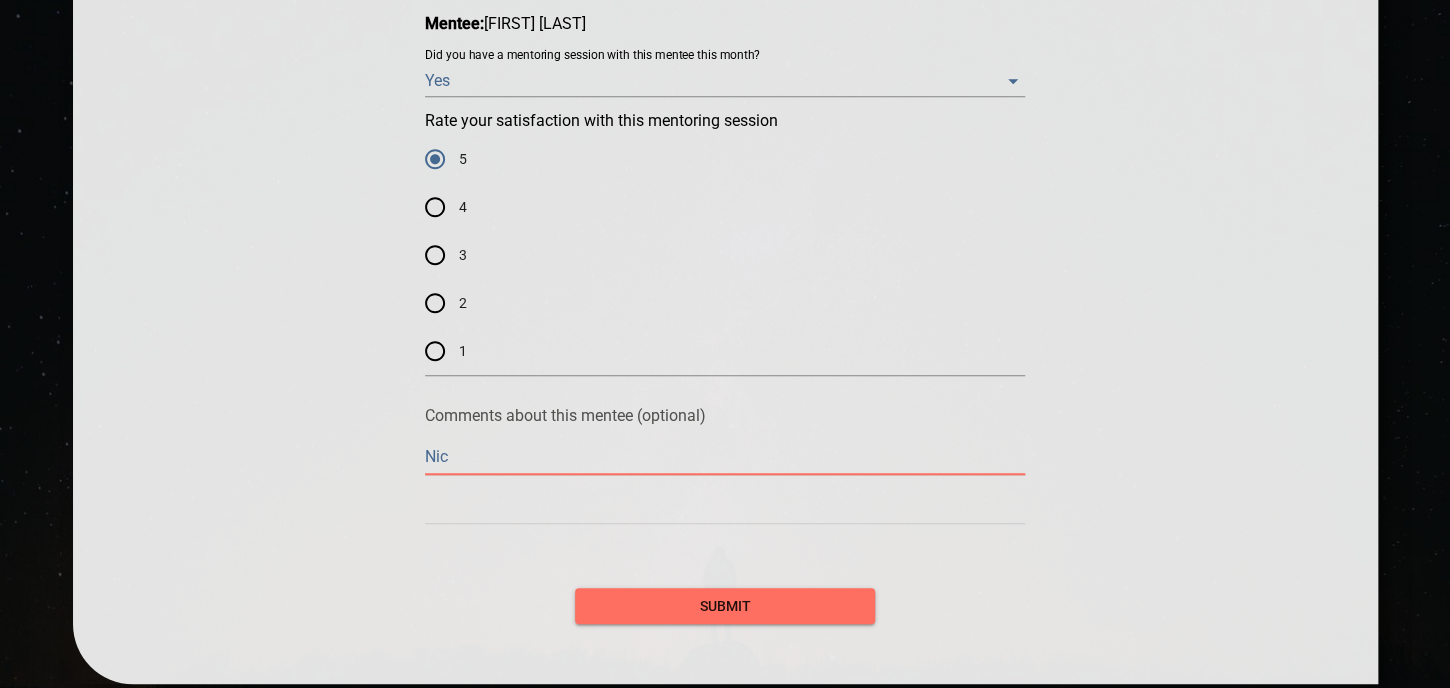type on "Nice" 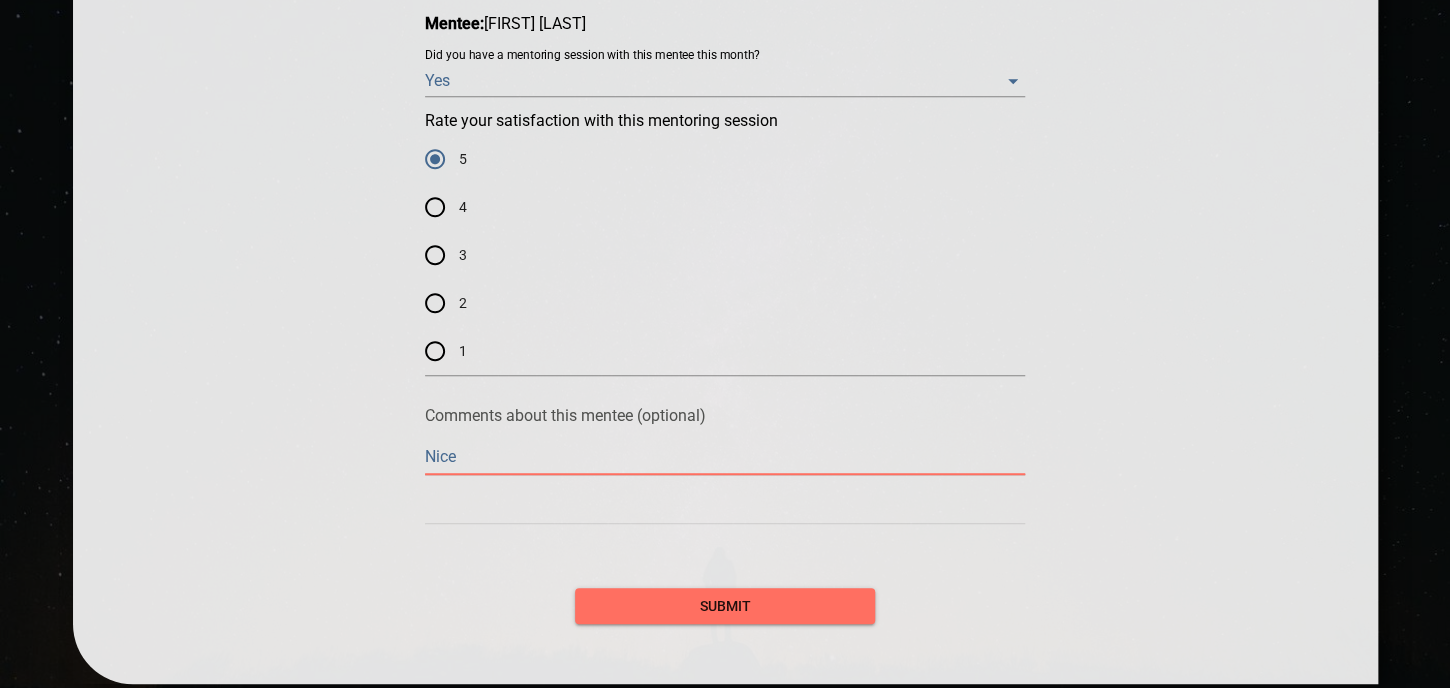 type on "Nice" 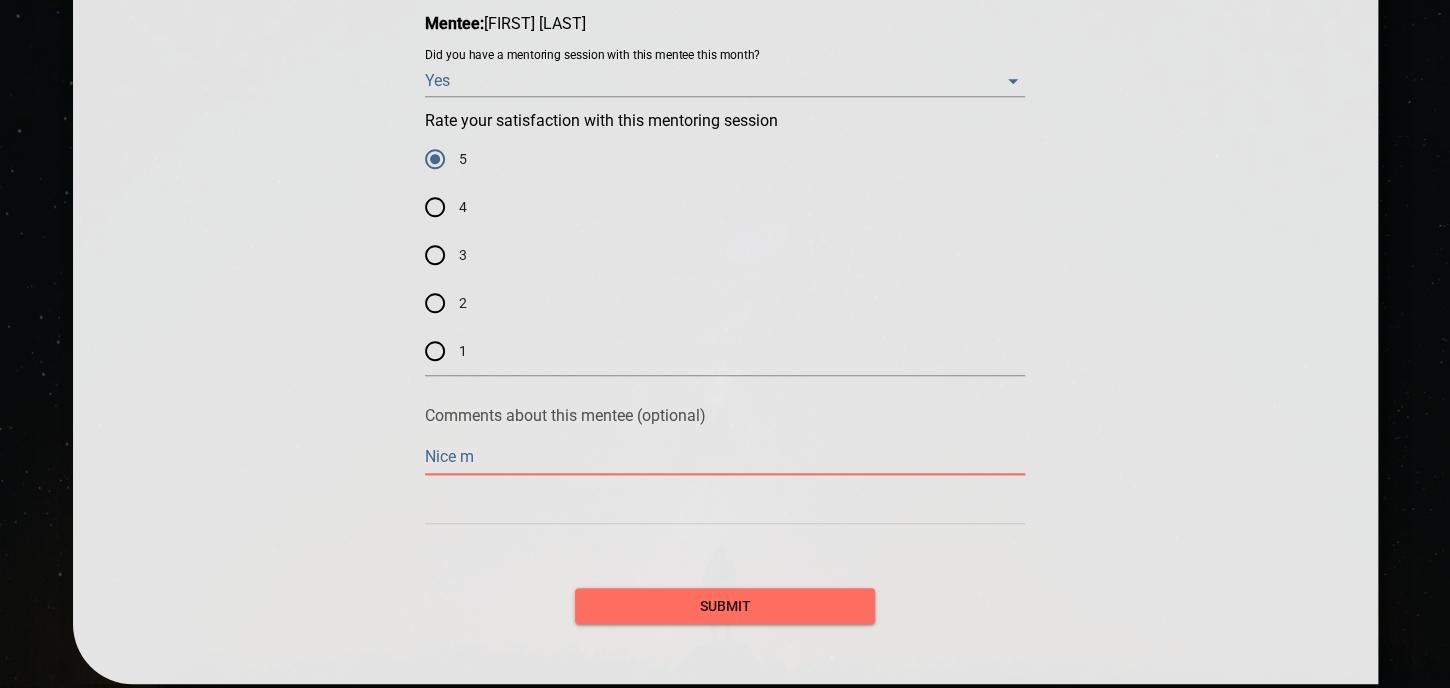 type on "Nice me" 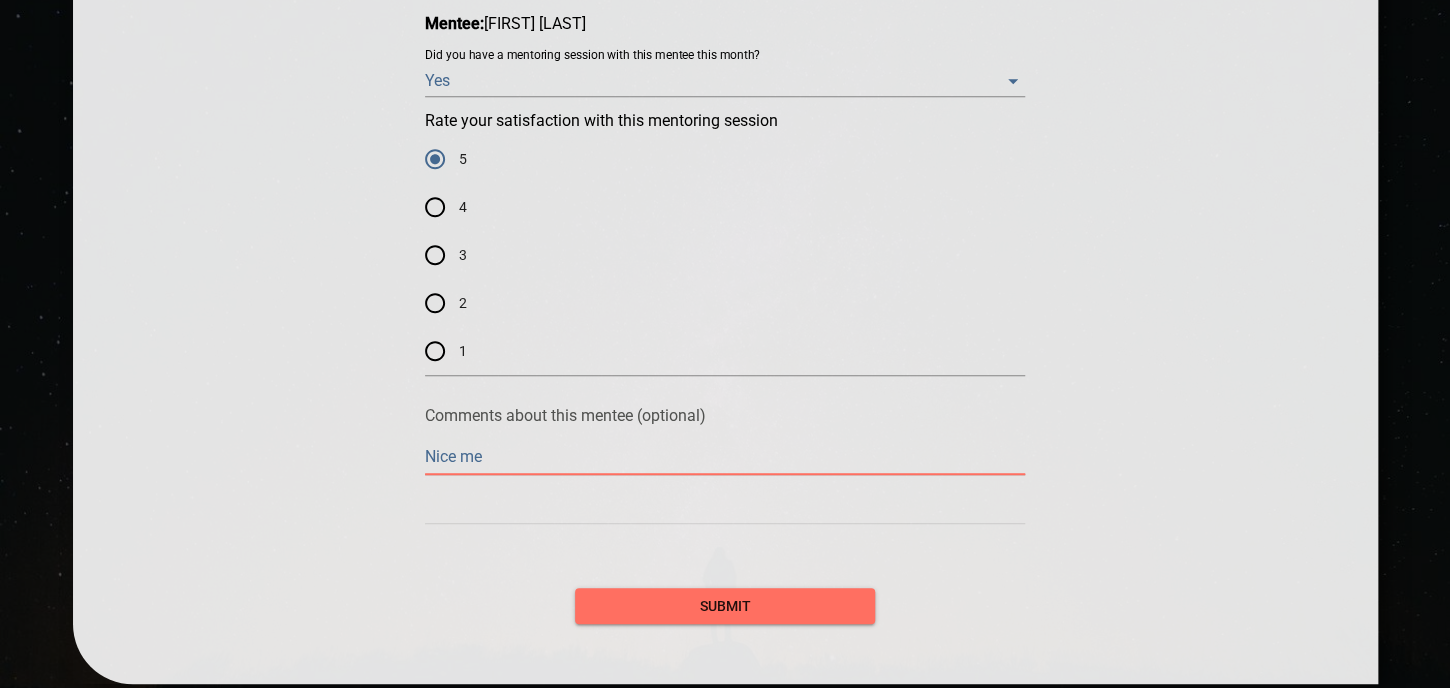 type on "Nice men" 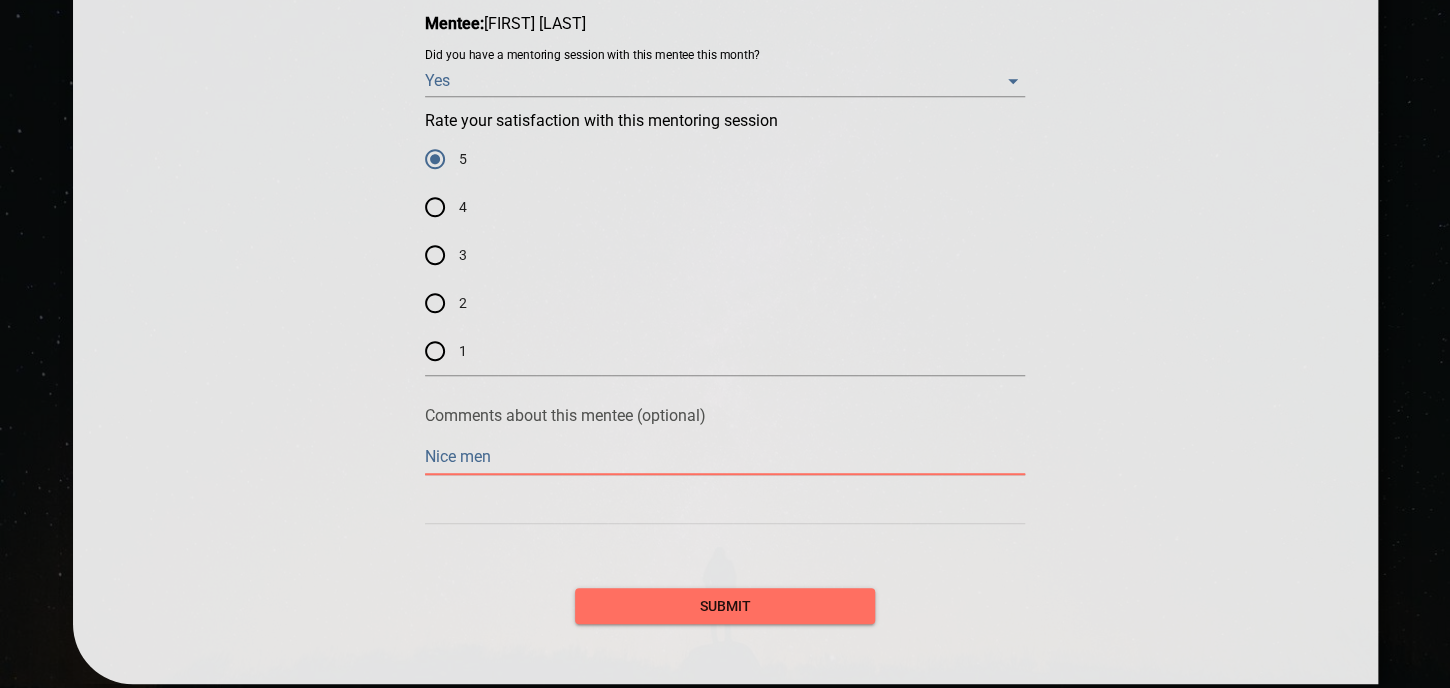 type on "Nice ment" 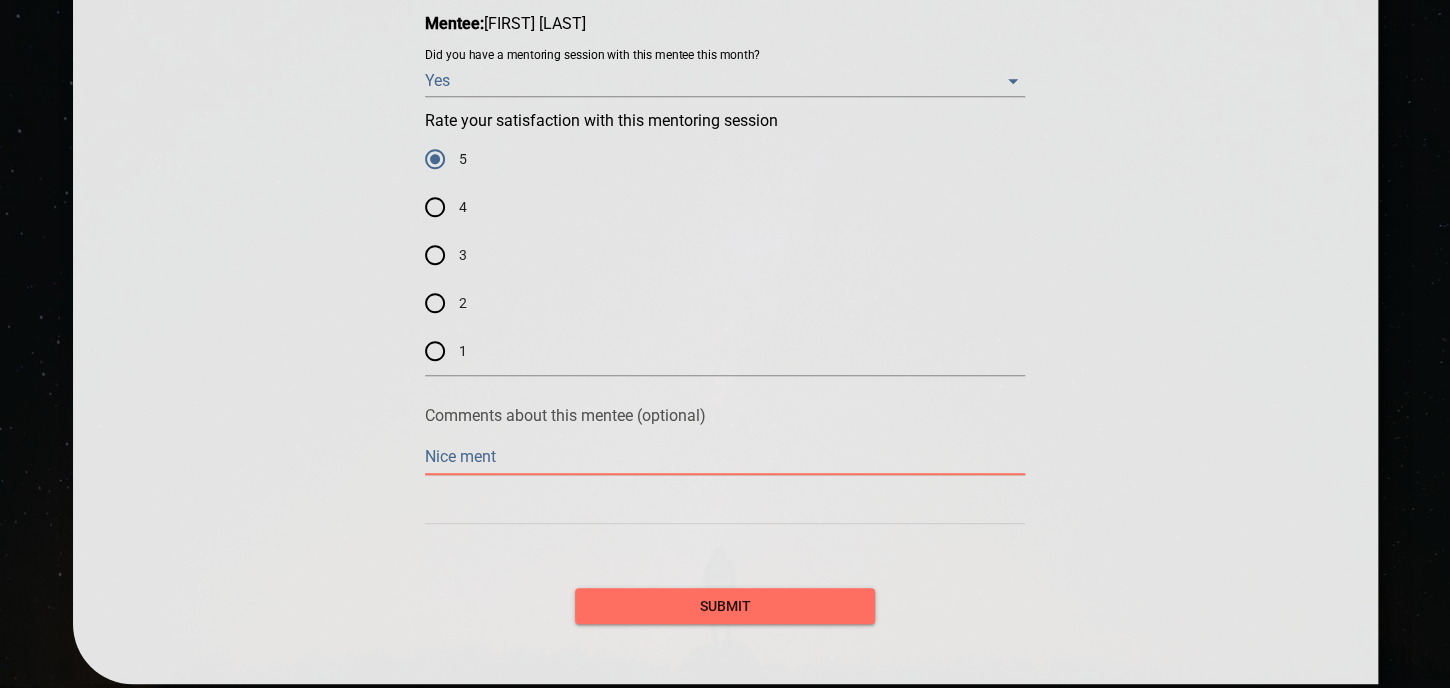 type on "Nice mento" 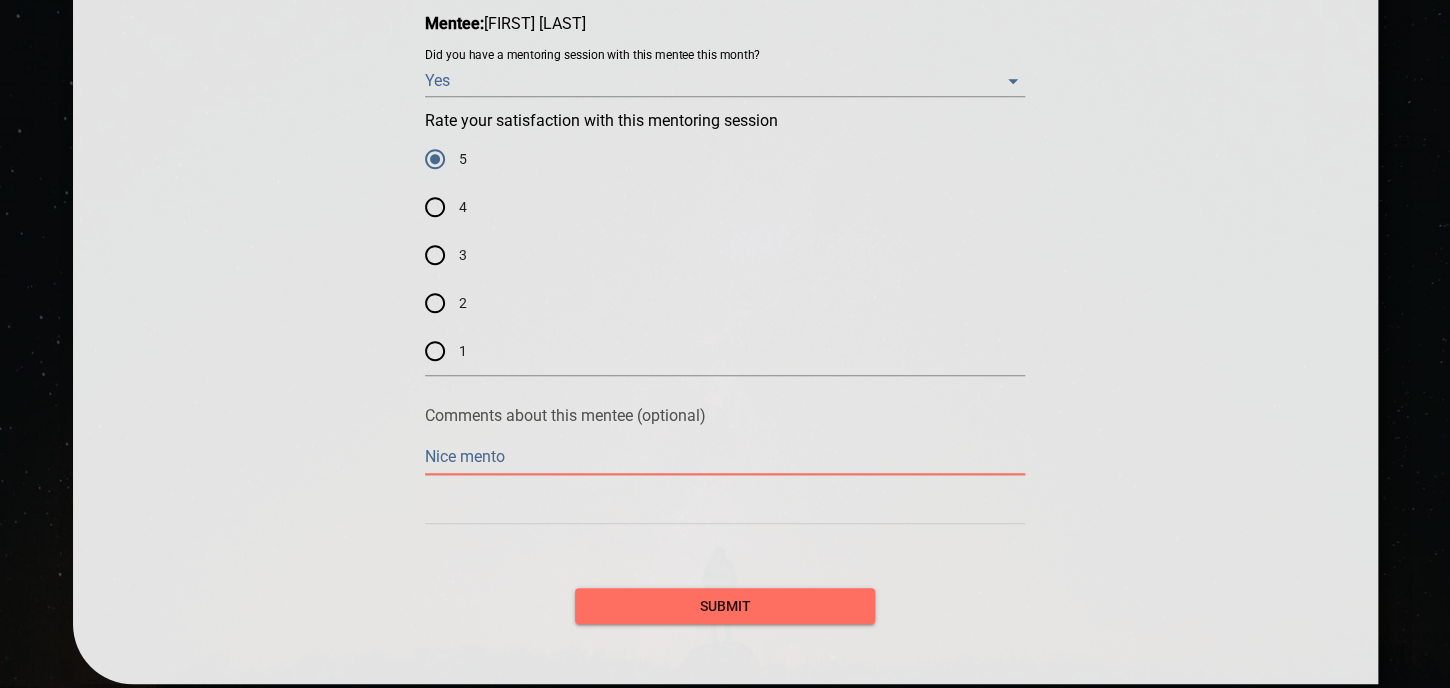 type on "Nice mentor" 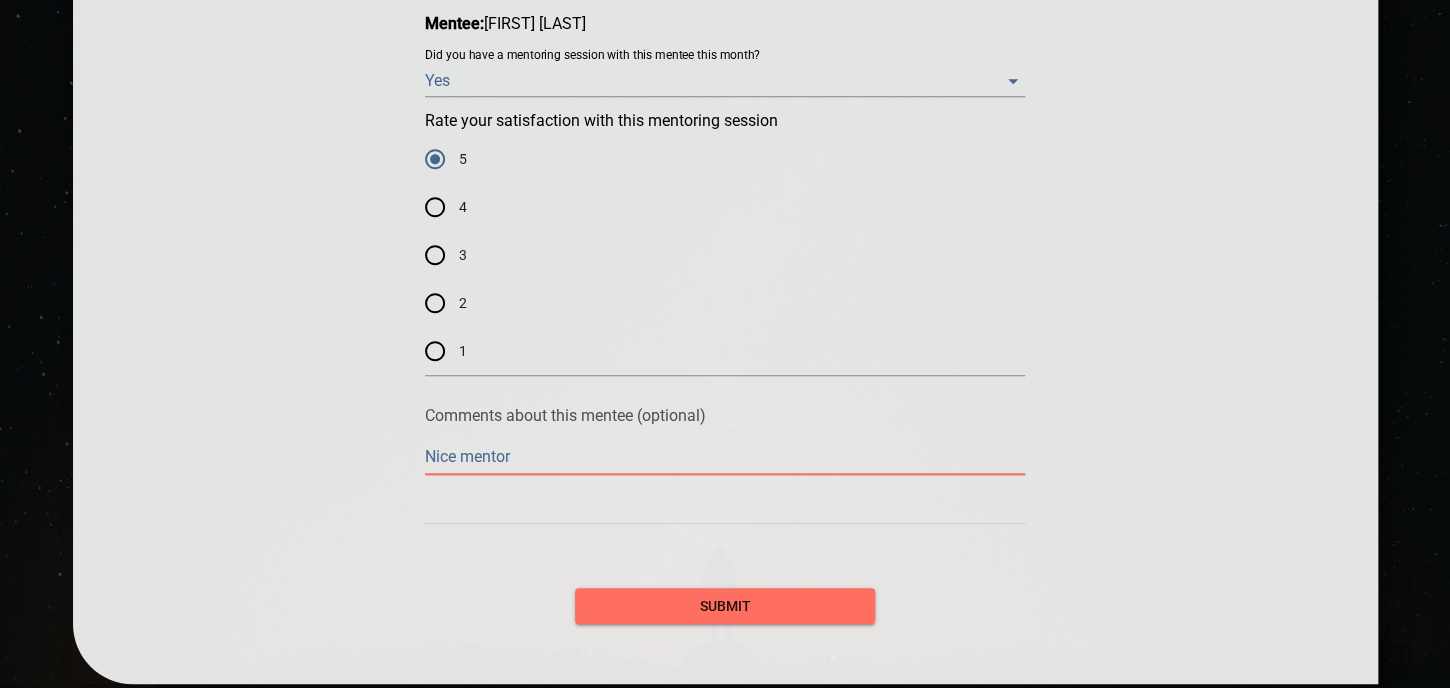 type on "Nice mentori" 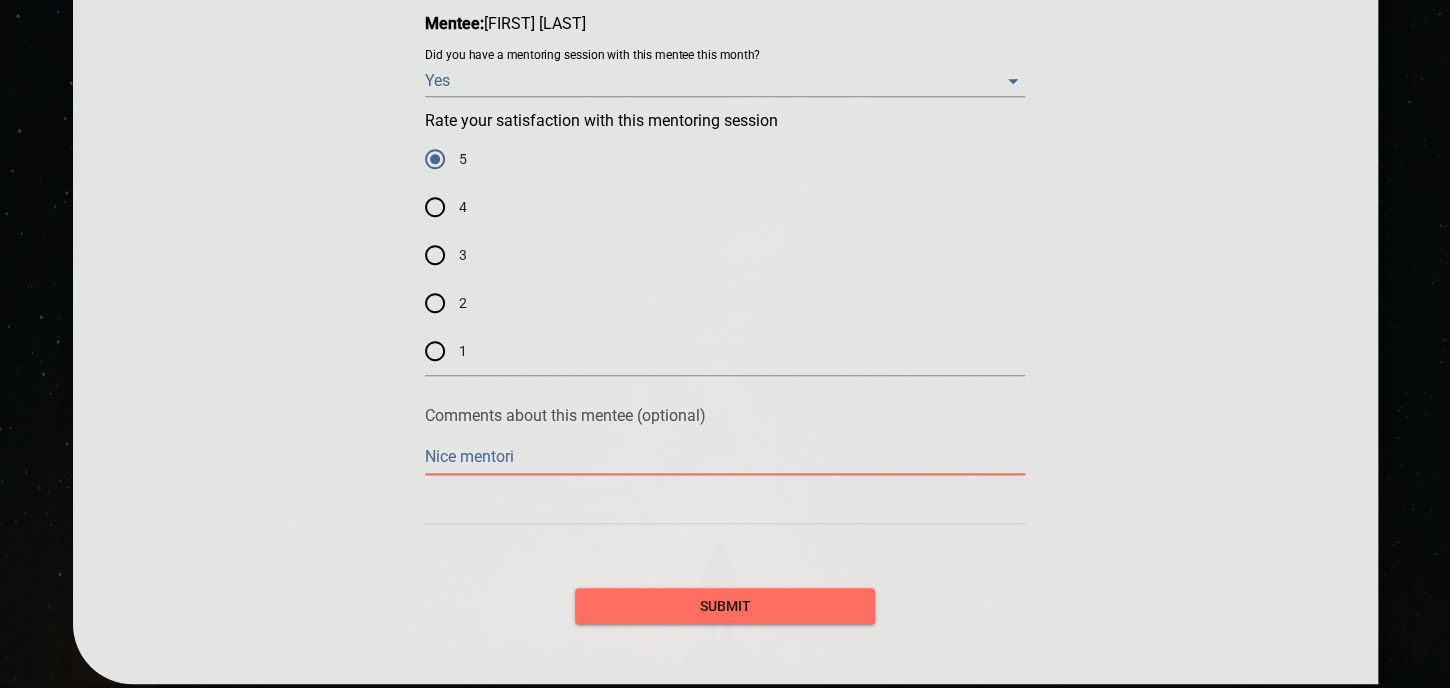 type on "Nice mentorin" 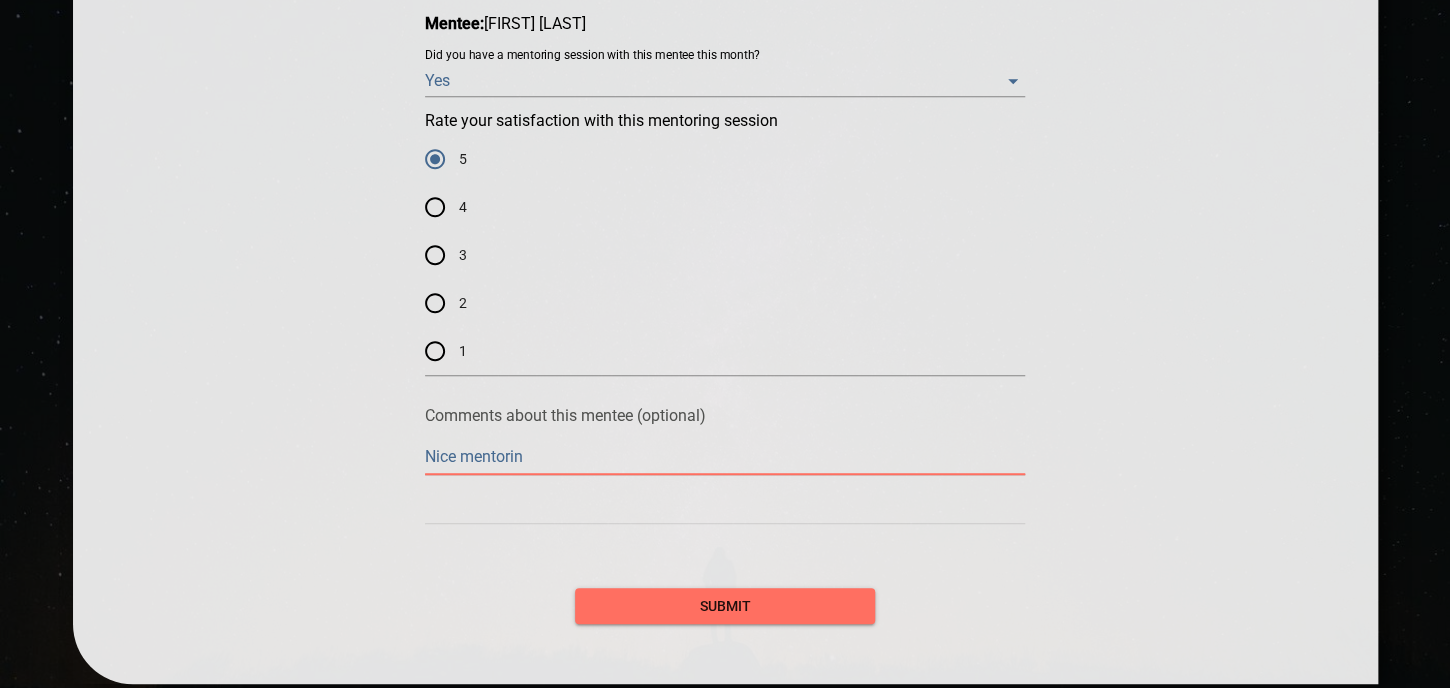 type on "Nice mentoring" 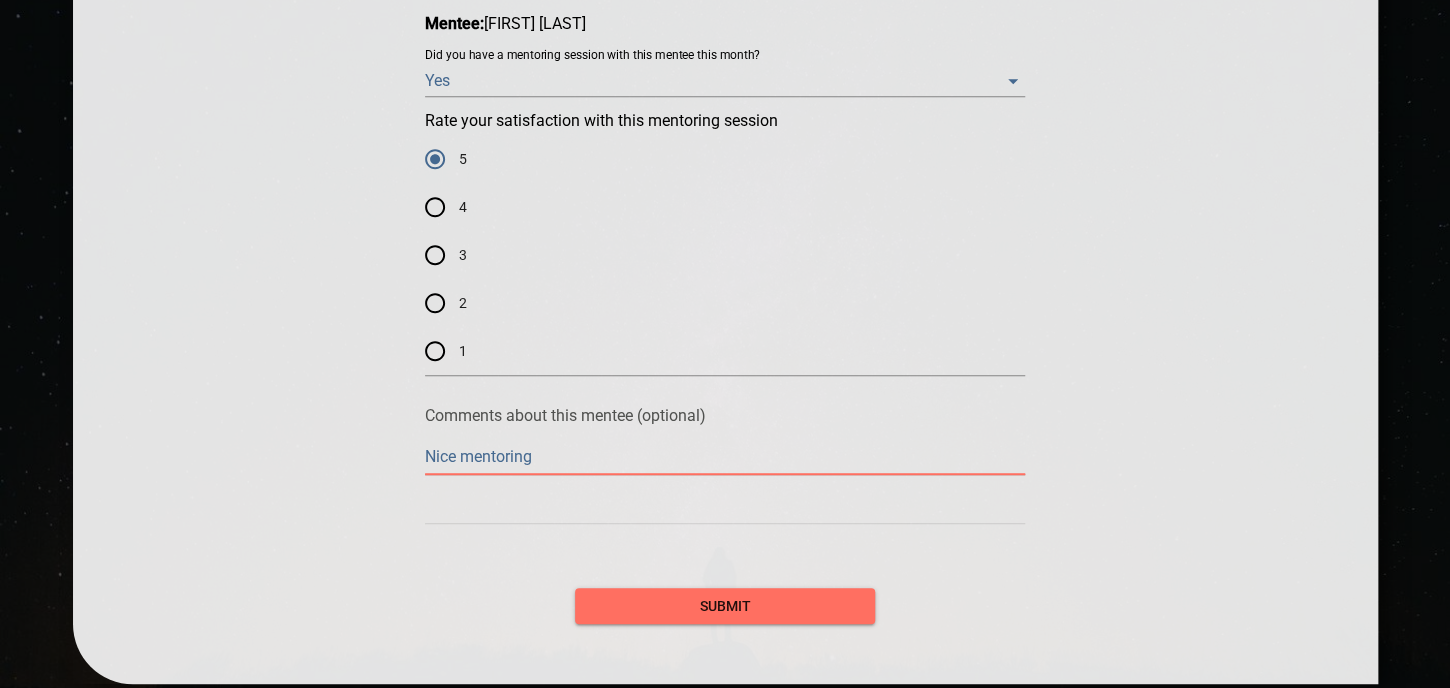 type on "Nice mentoring" 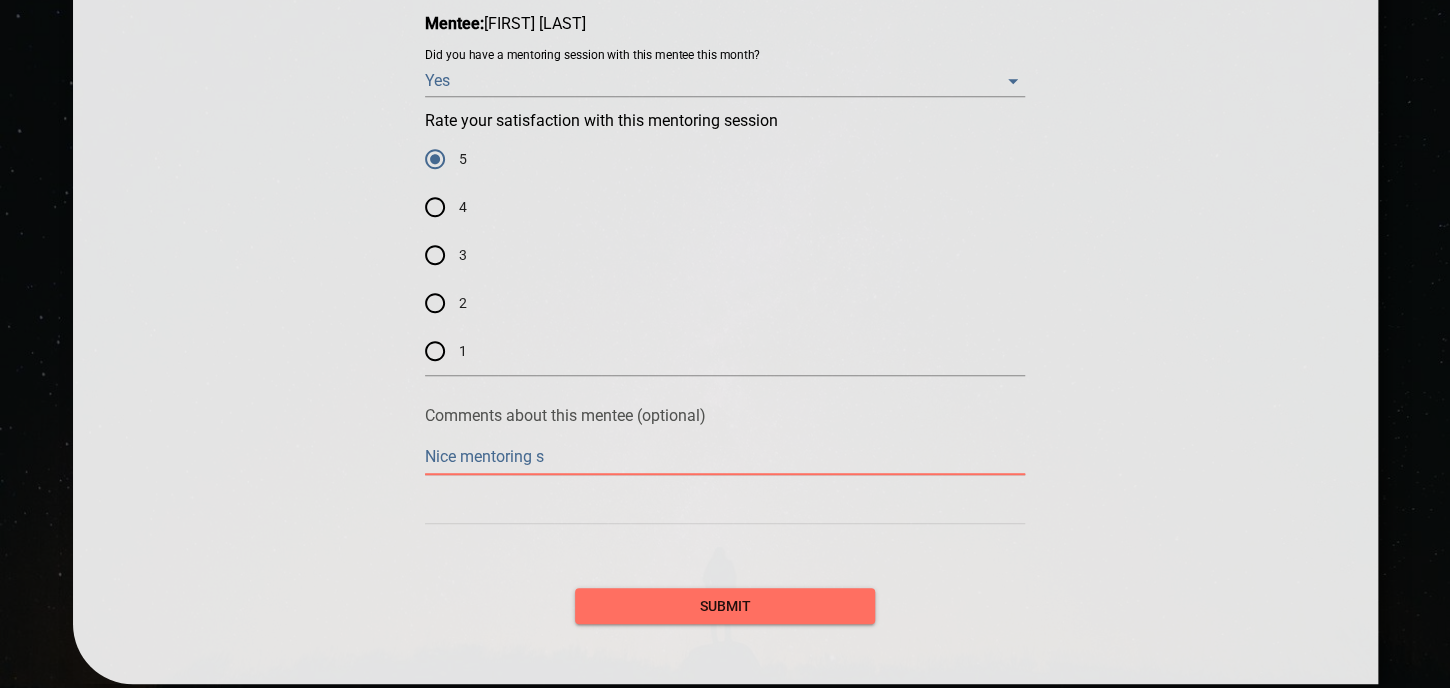 type on "Nice mentoring se" 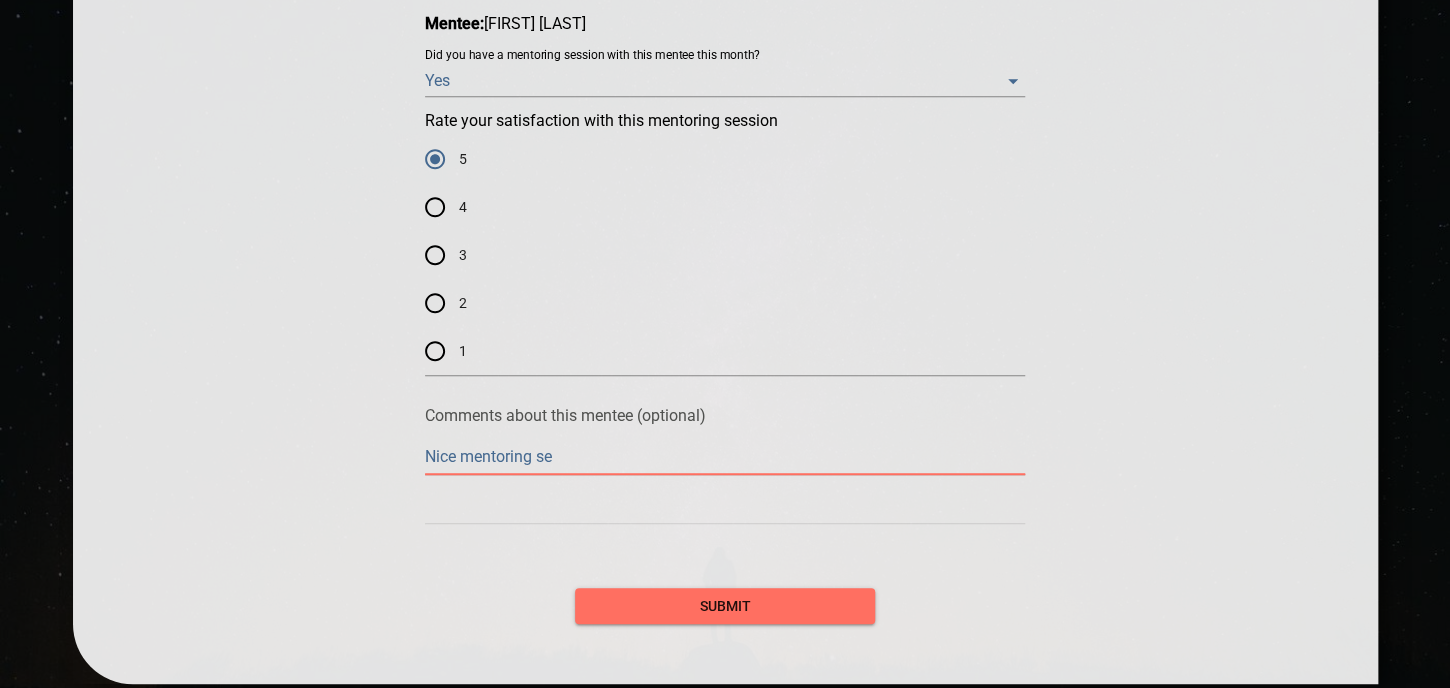 type on "Nice mentoring ses" 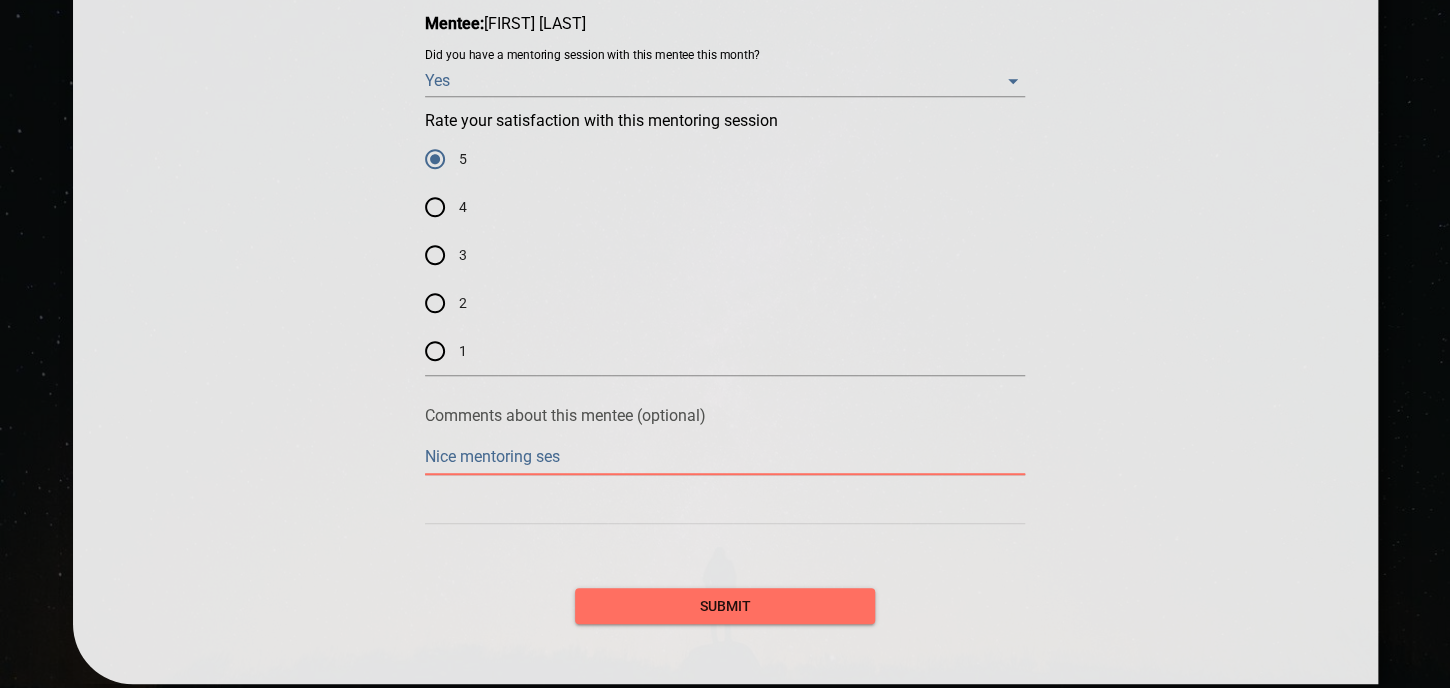 type on "Nice mentoring sess" 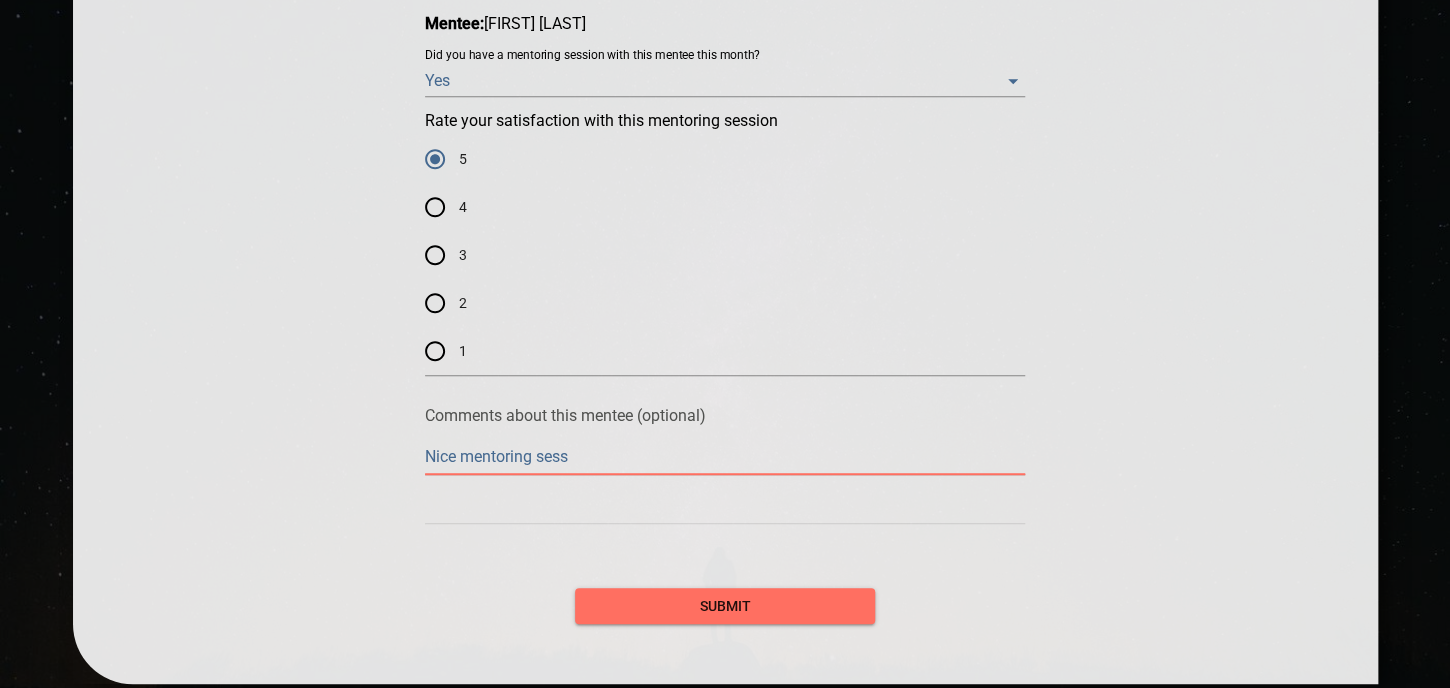 type on "Nice mentoring sessi" 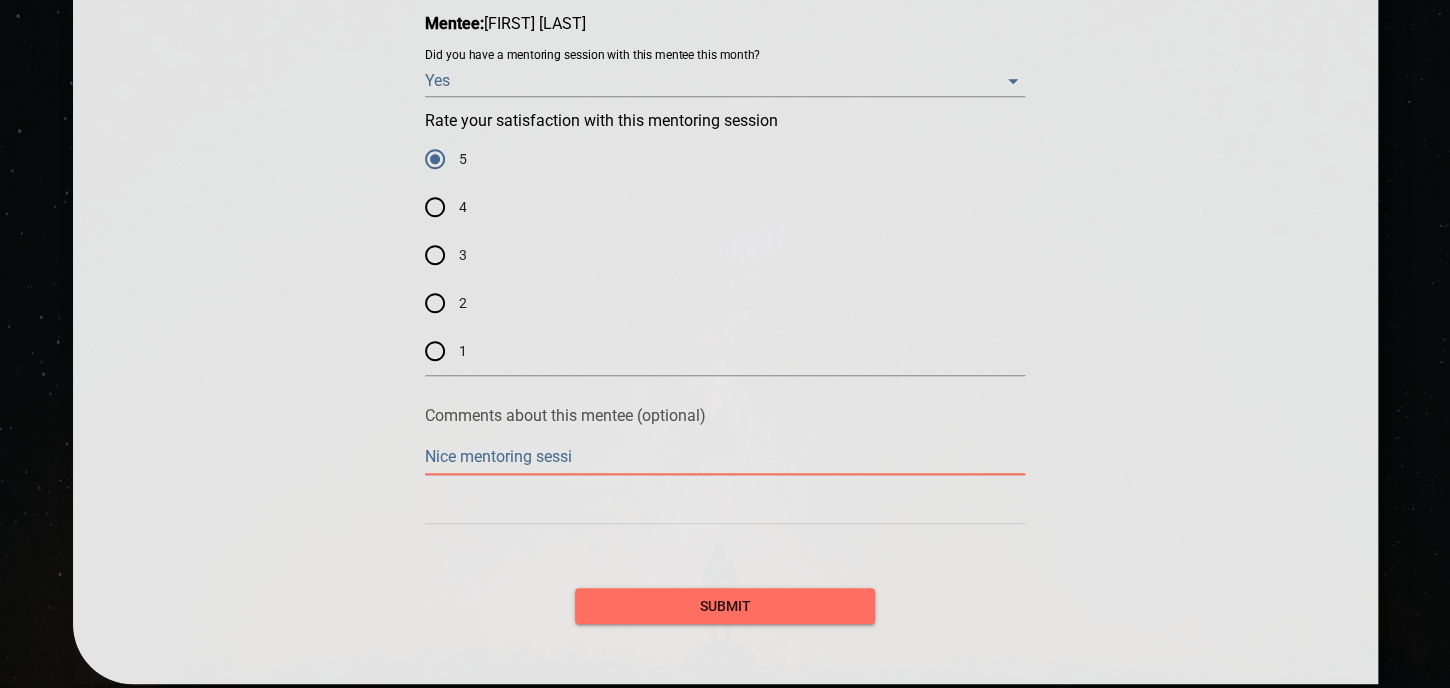 type on "Nice mentoring sessio" 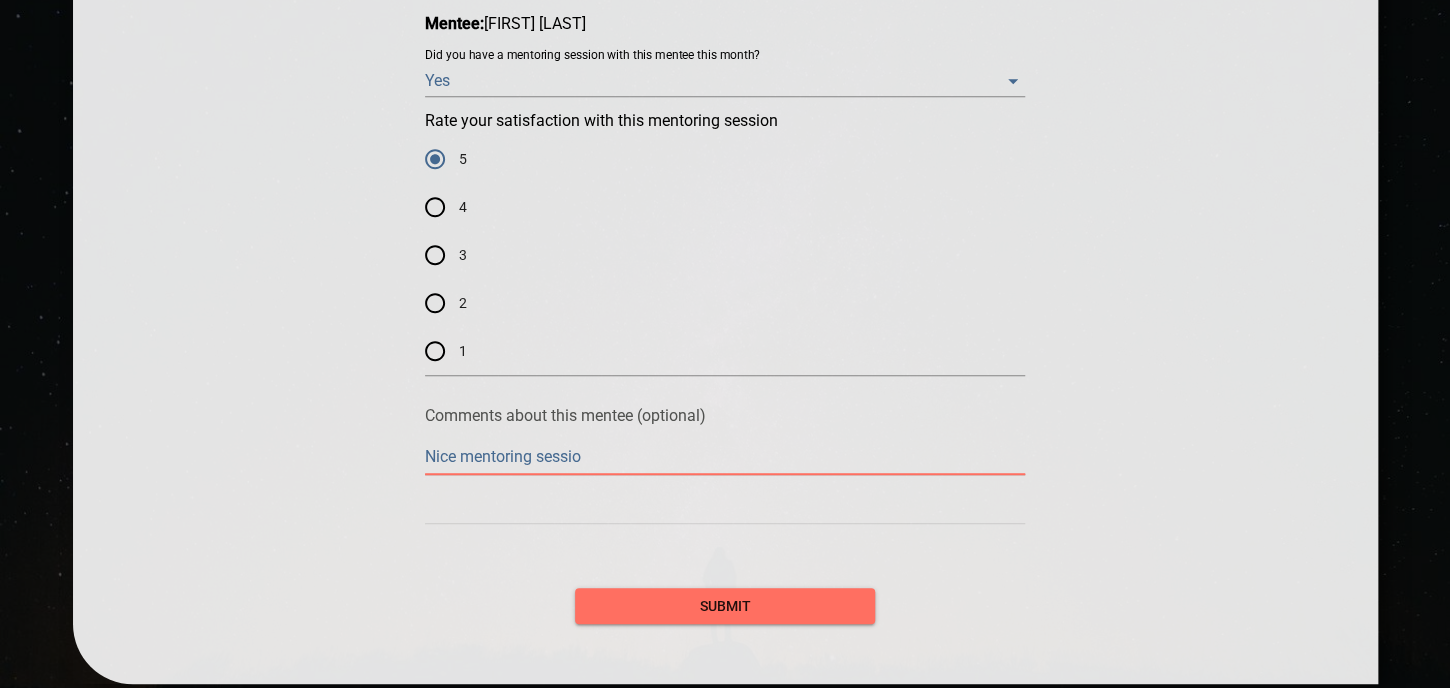 type on "Nice mentoring session" 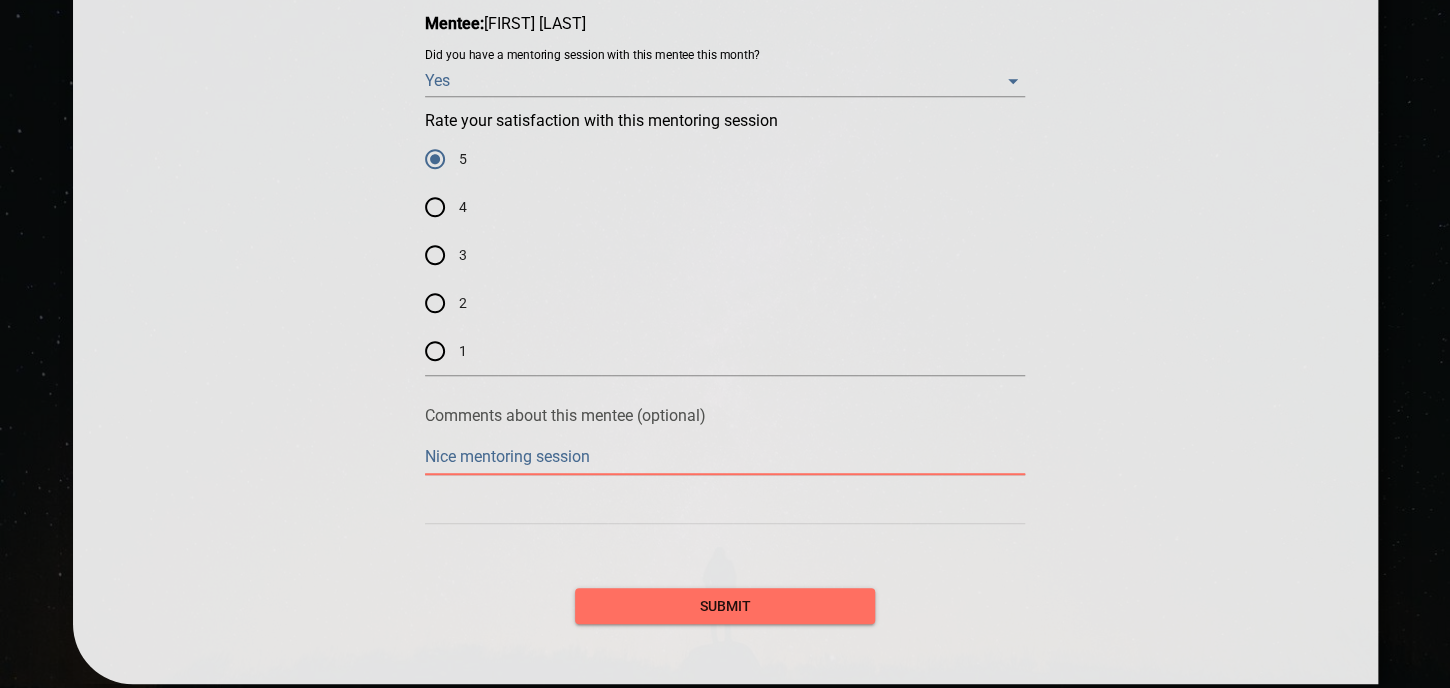 type on "Nice mentoring session" 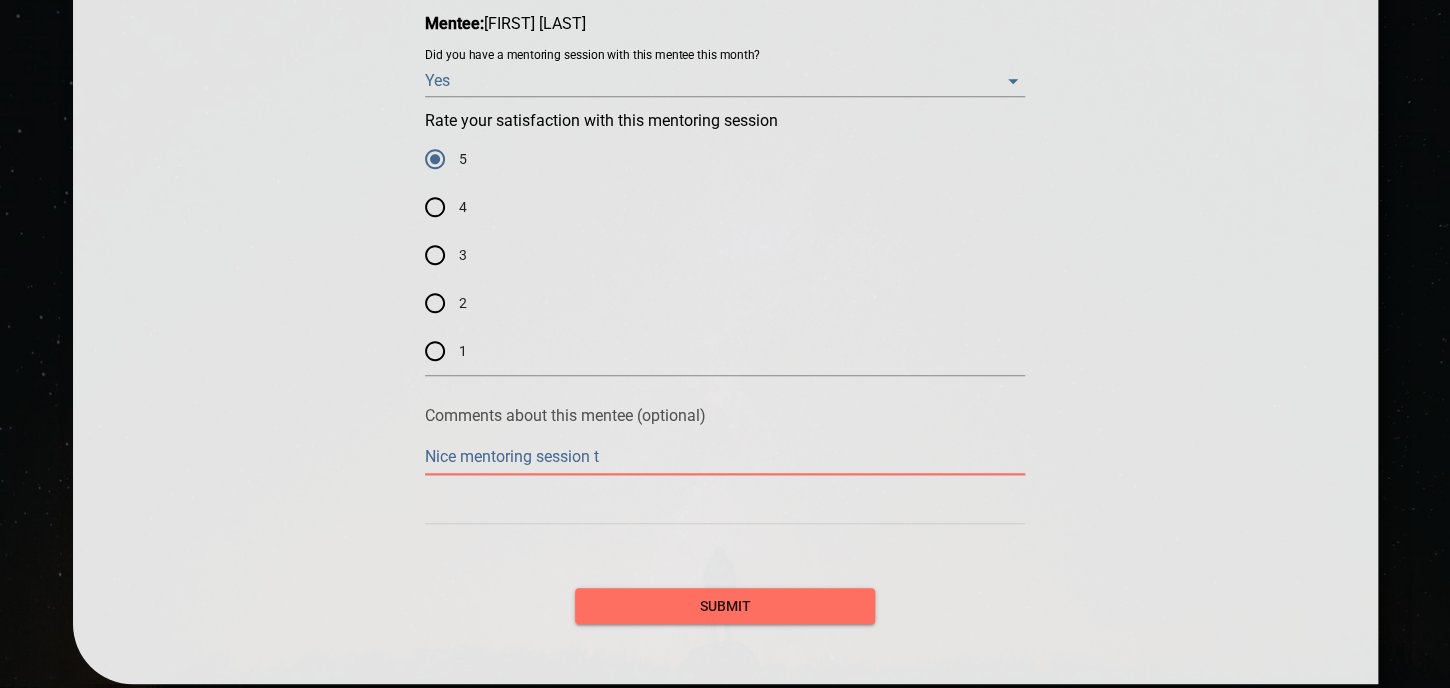 type on "Nice mentoring session th" 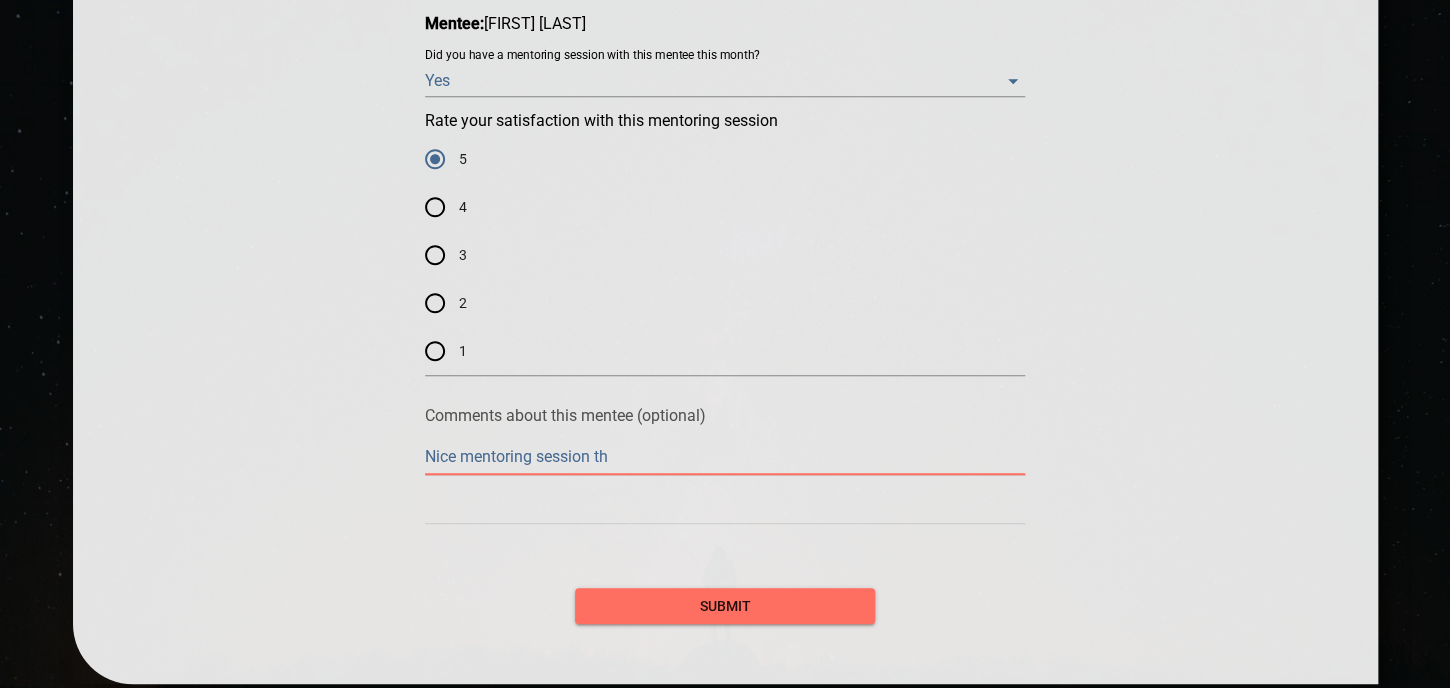 type on "Nice mentoring session thi" 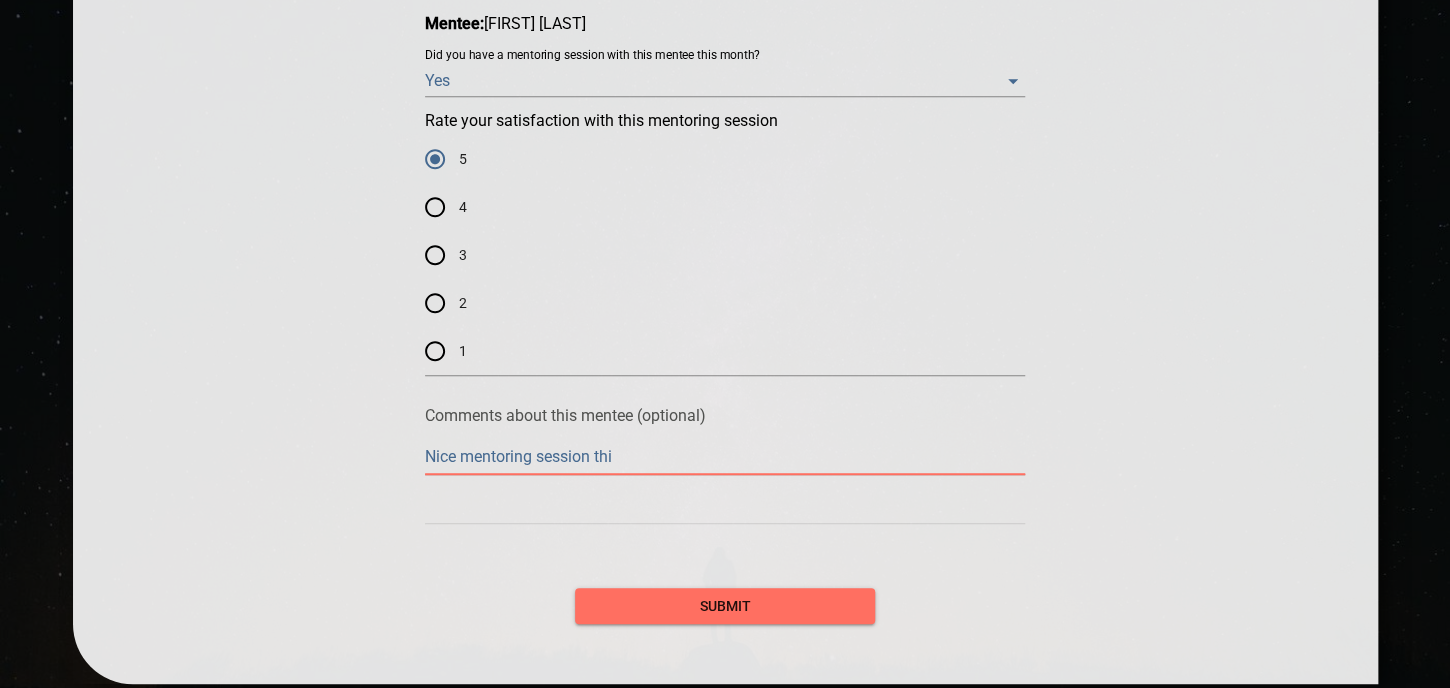 type on "Nice mentoring session this" 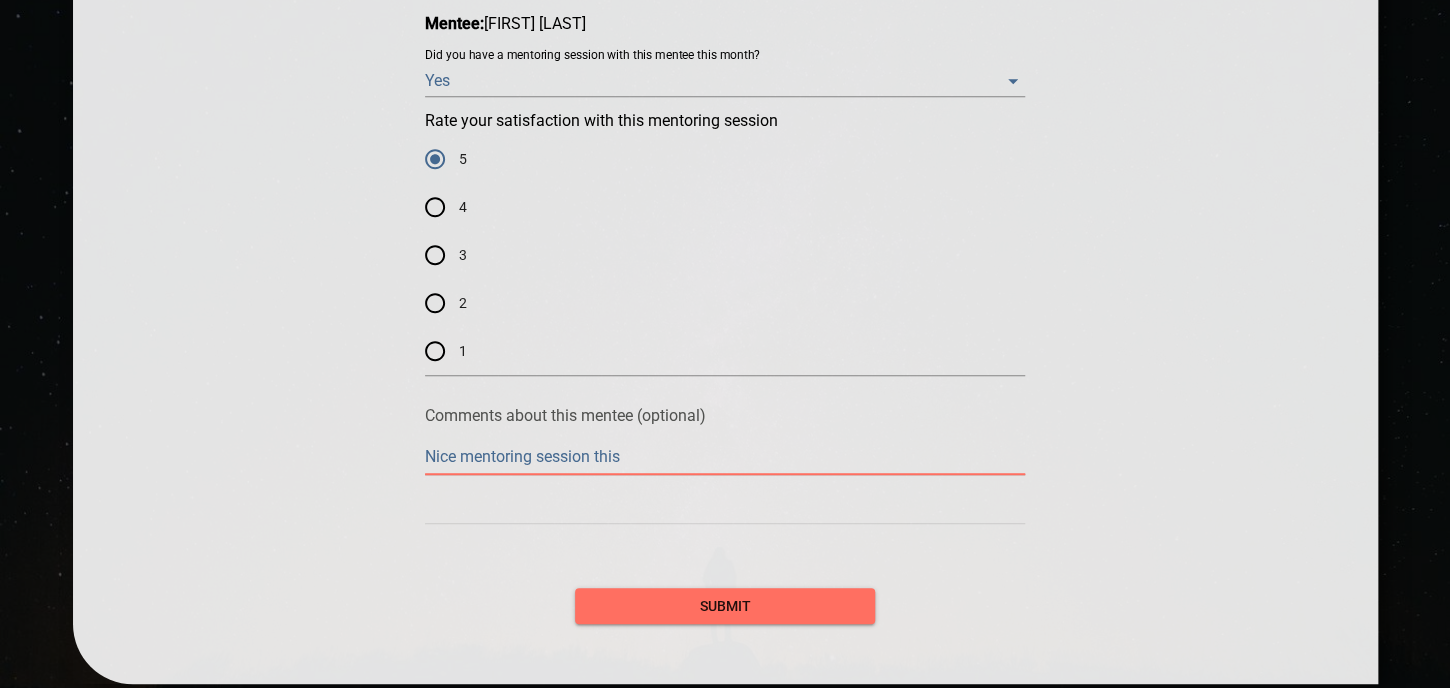 type on "Nice mentoring session this" 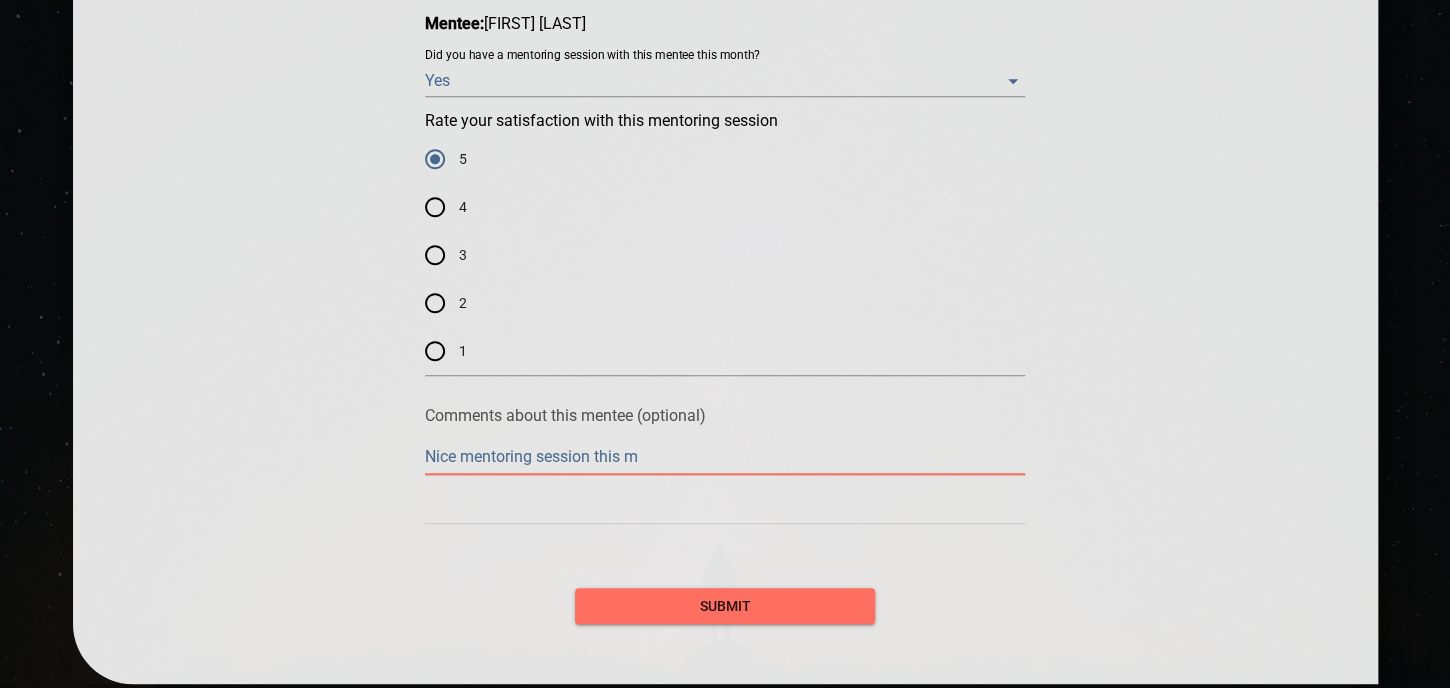 type on "Nice mentoring session this mo" 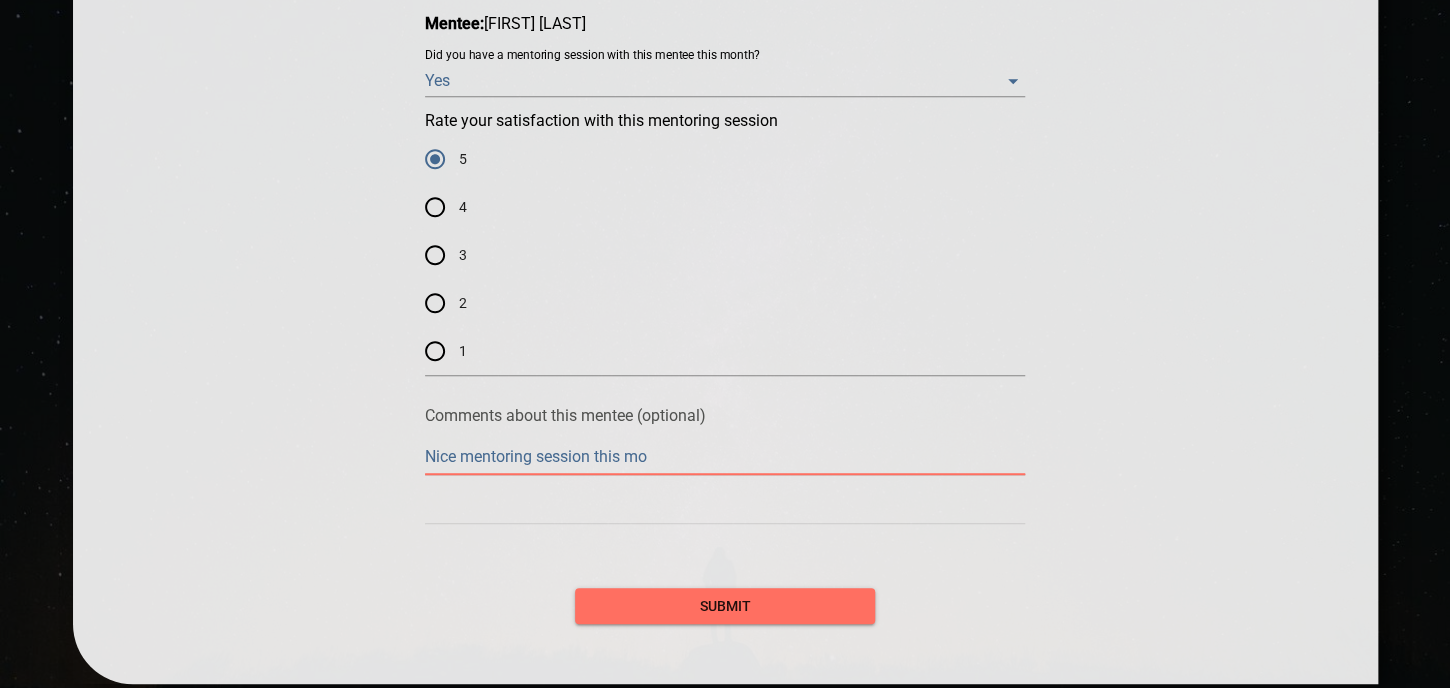 type on "Nice mentoring session this mon" 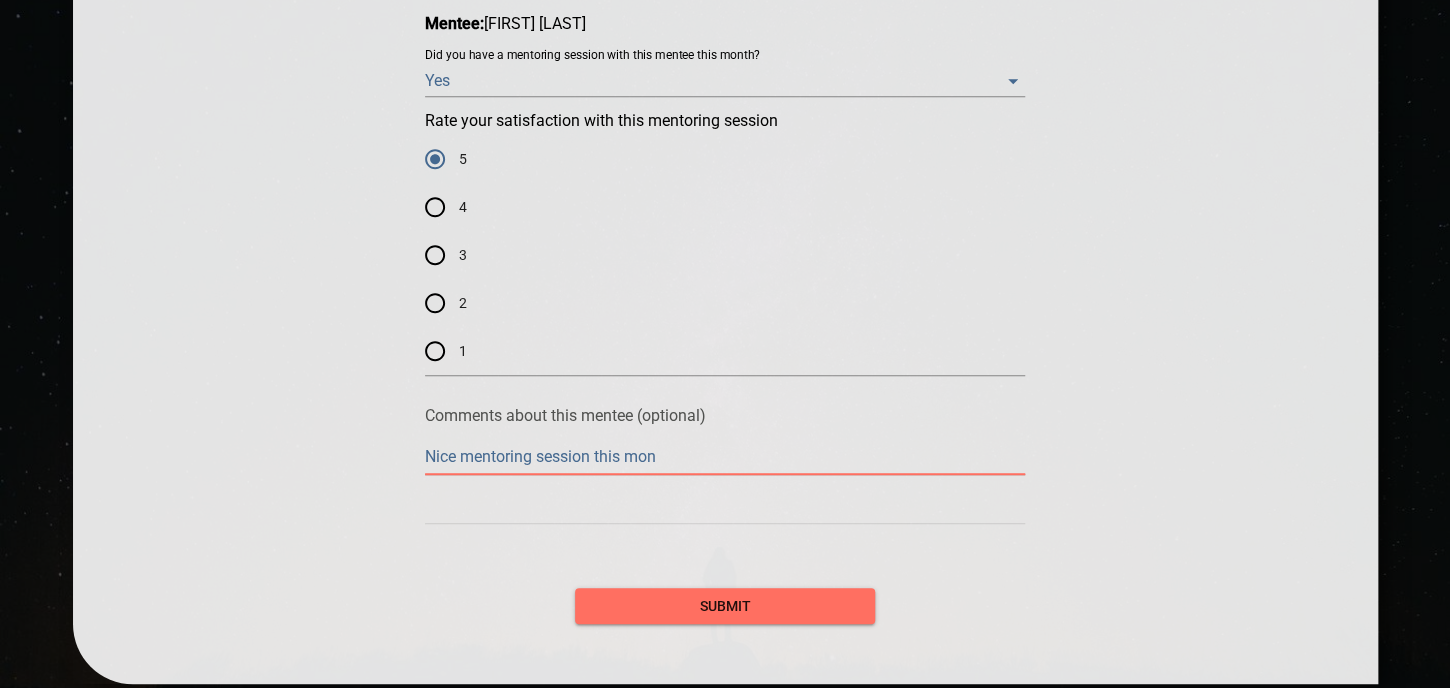 type on "Nice mentoring session this mont" 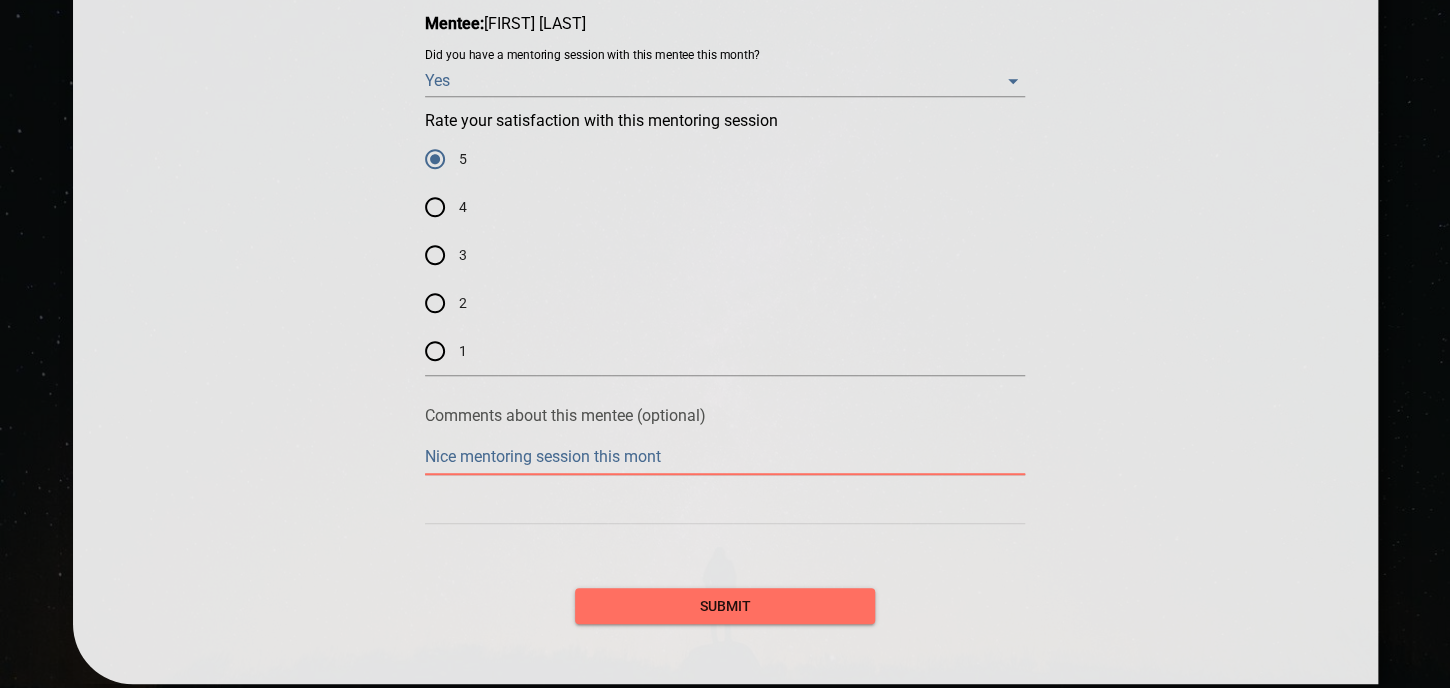 type on "Nice mentoring session this month" 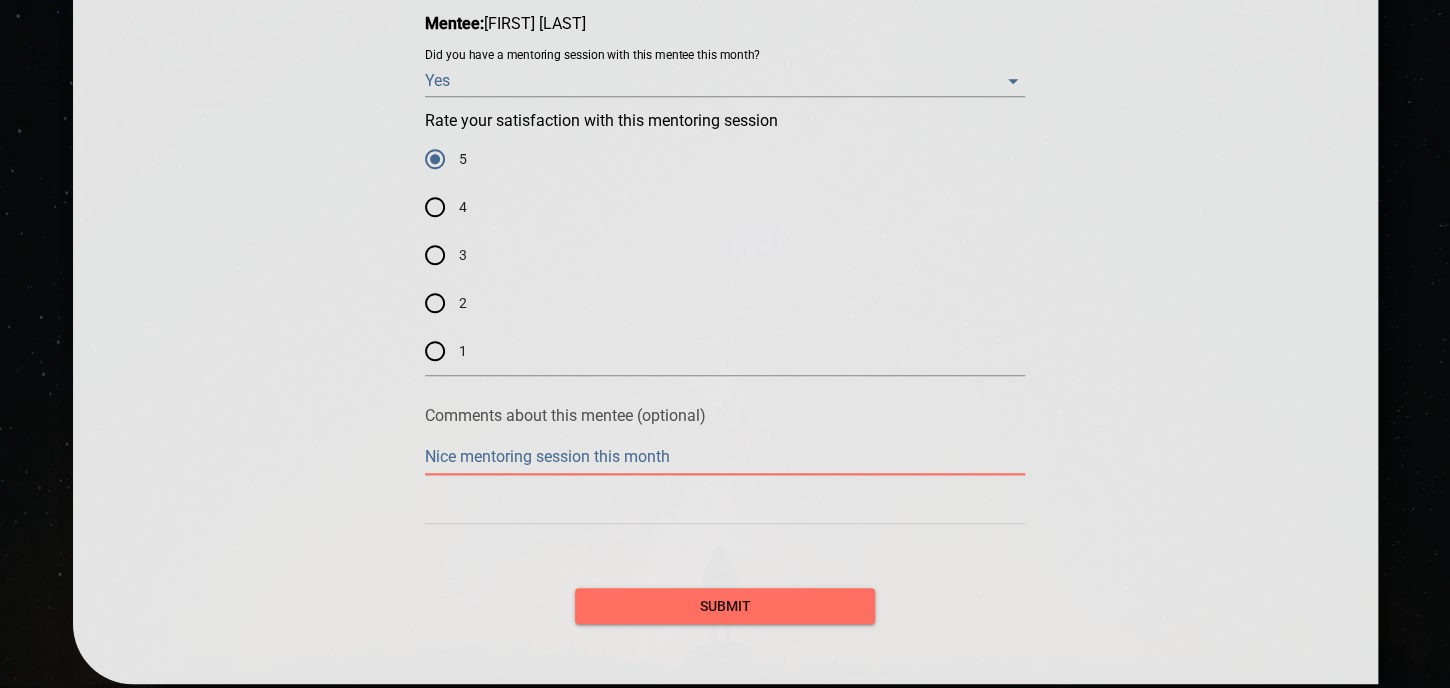 type on "Nice mentoring session this month" 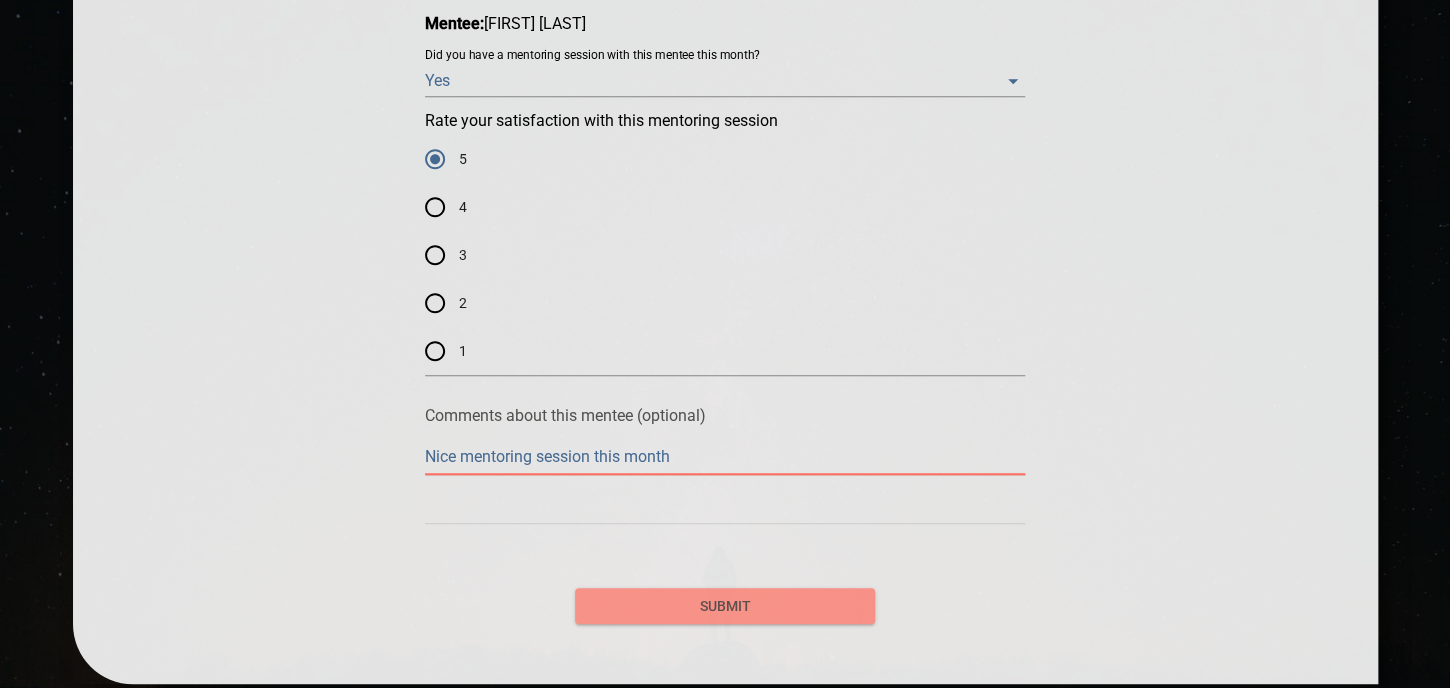 type on "Nice mentoring session this month" 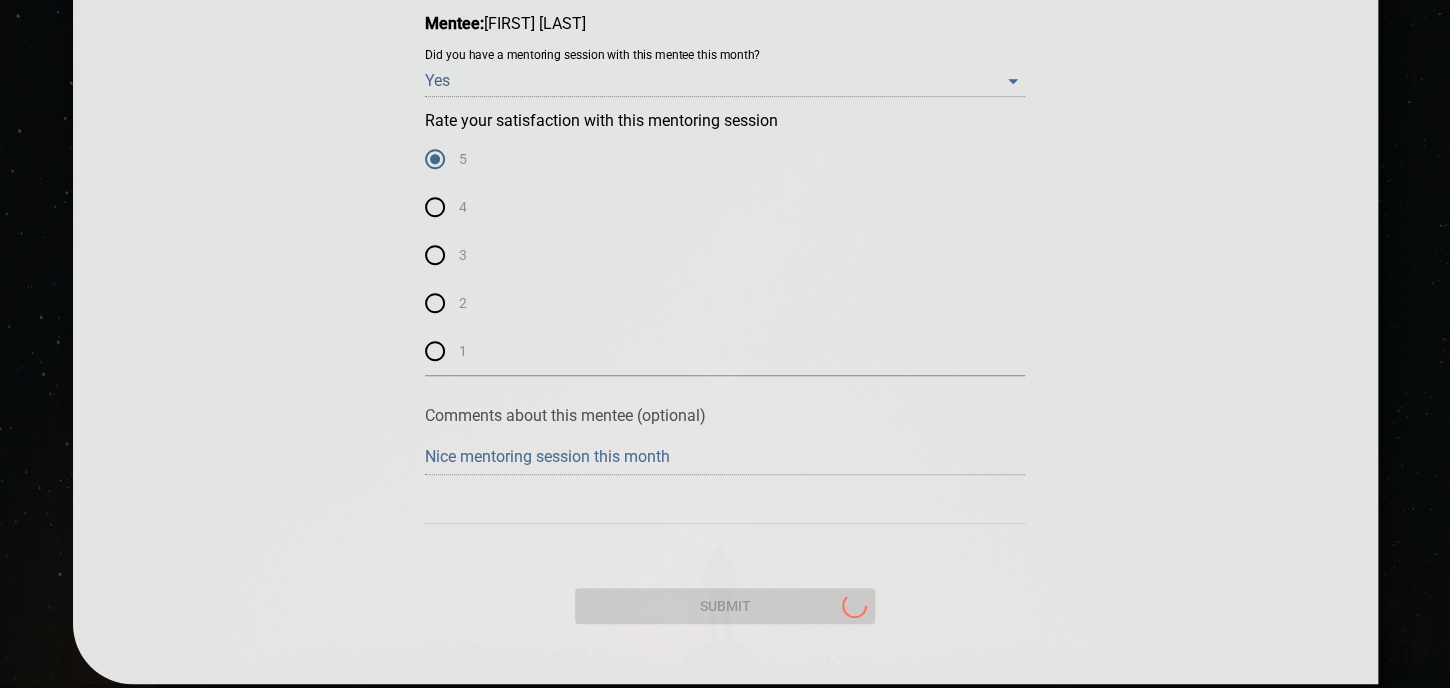 scroll, scrollTop: 19, scrollLeft: 0, axis: vertical 